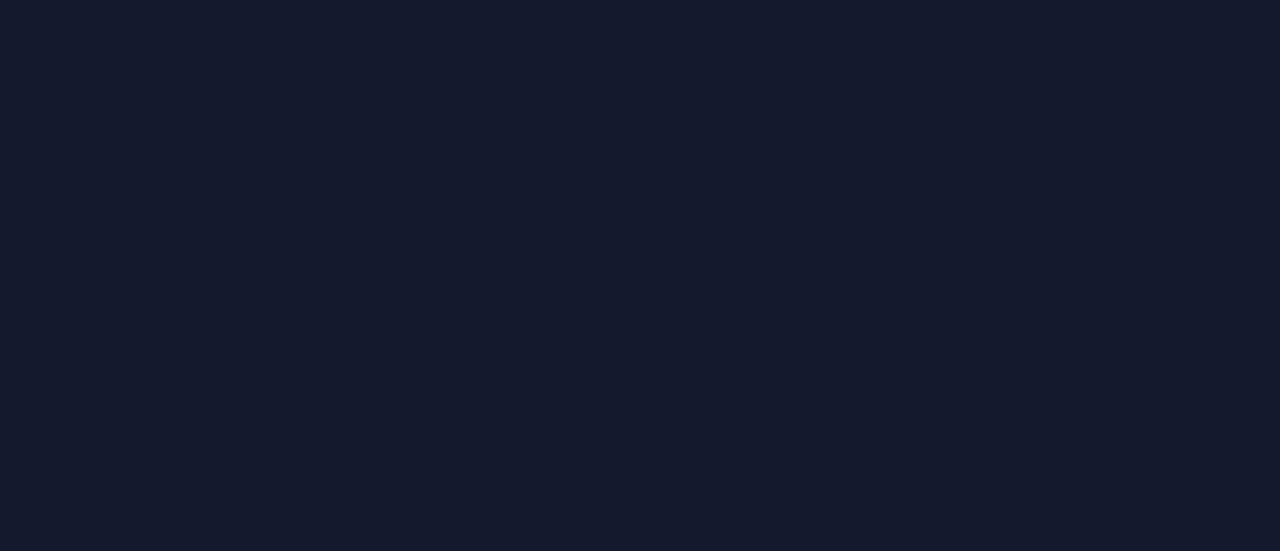 scroll, scrollTop: 0, scrollLeft: 0, axis: both 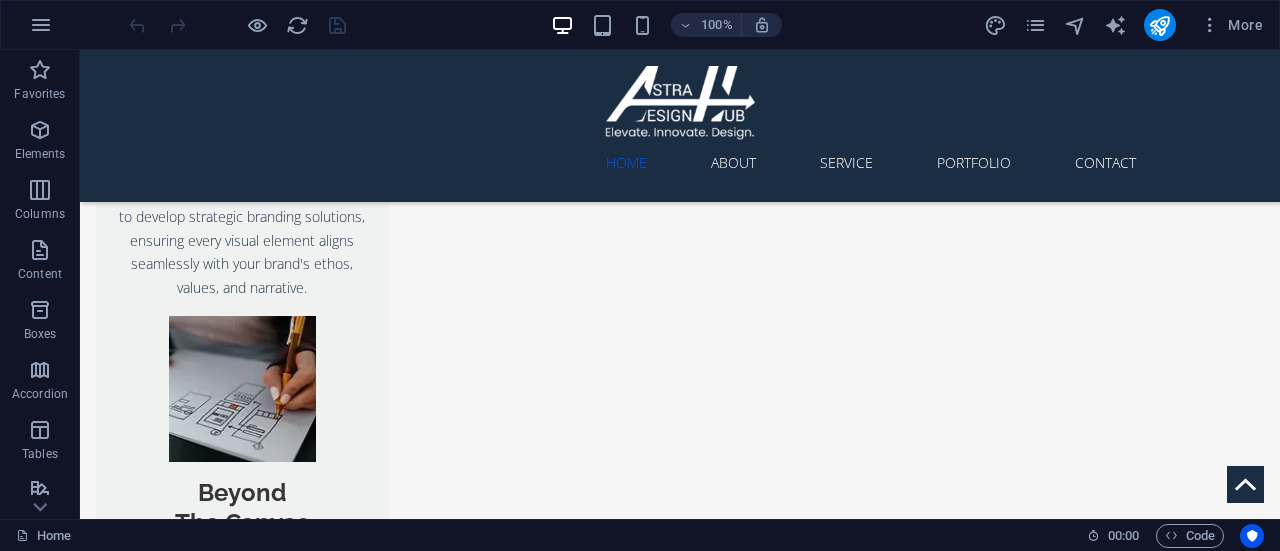 click on "More" at bounding box center [1127, 25] 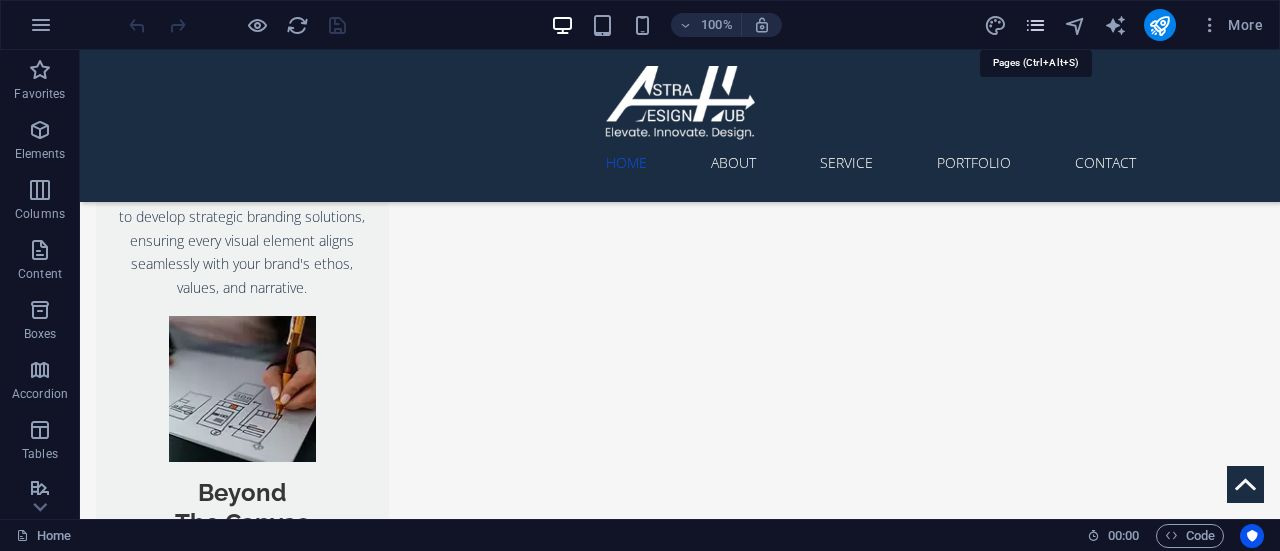 click at bounding box center (1035, 25) 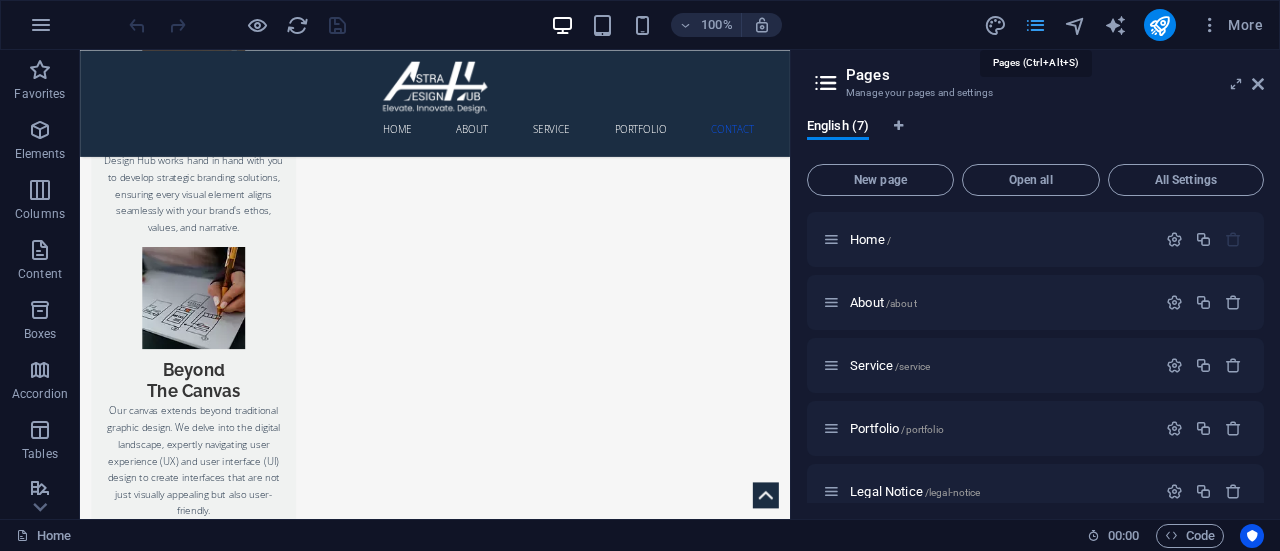 scroll, scrollTop: 3562, scrollLeft: 0, axis: vertical 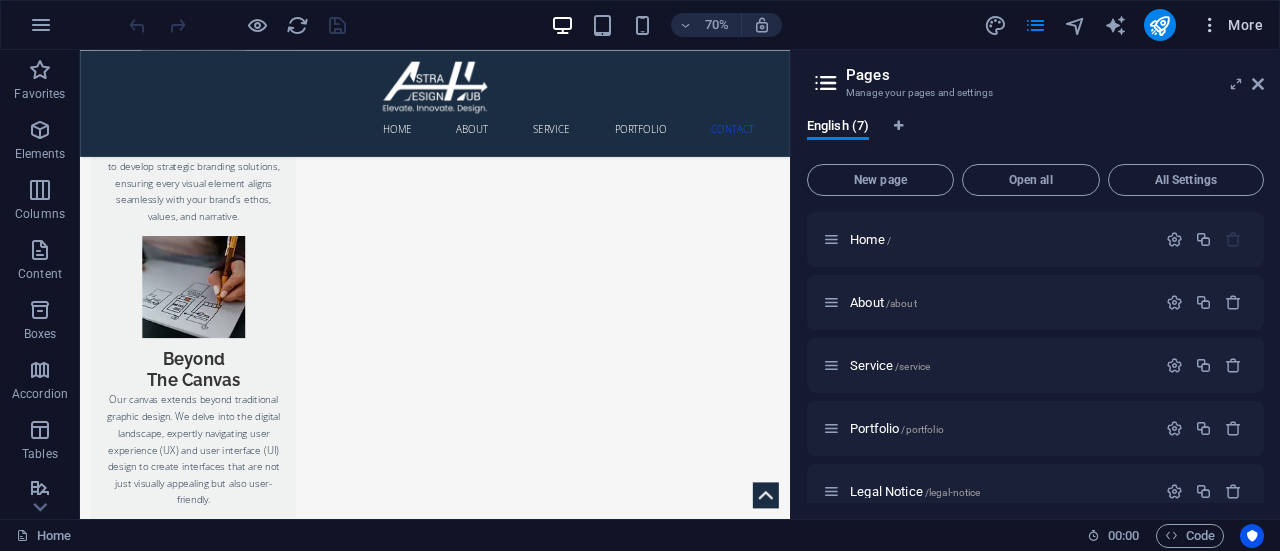 click at bounding box center (1210, 25) 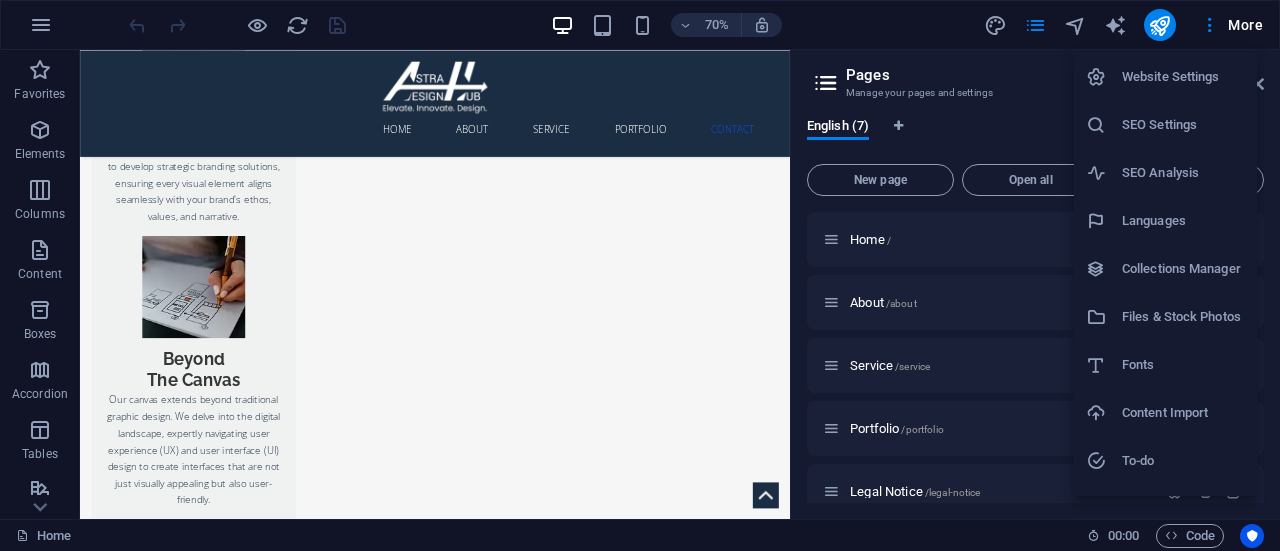 click on "Website Settings" at bounding box center (1183, 77) 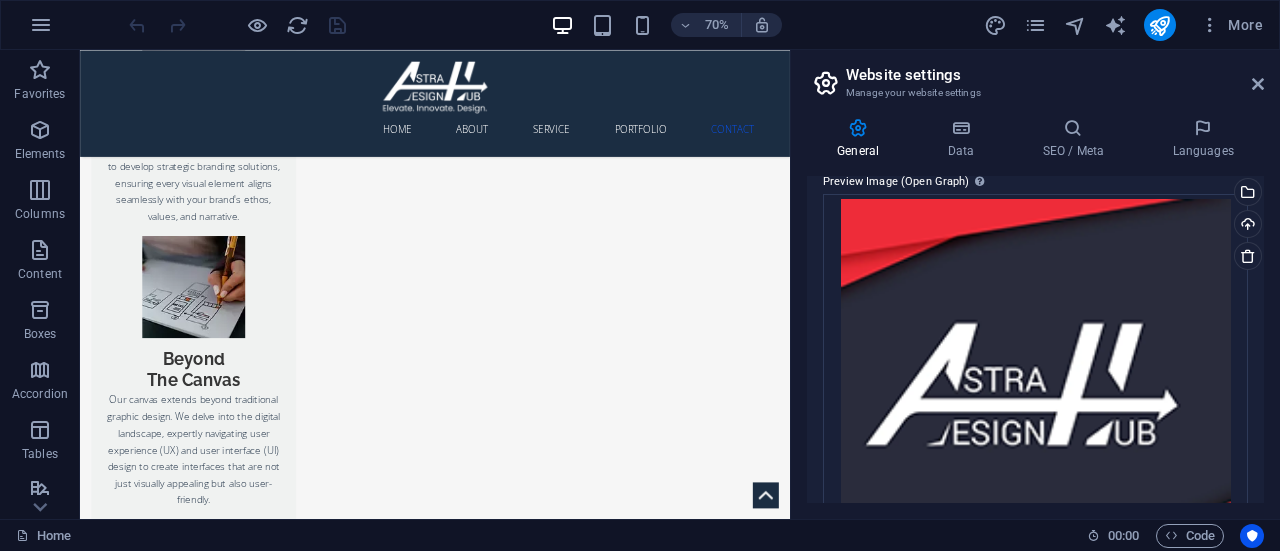 scroll, scrollTop: 580, scrollLeft: 0, axis: vertical 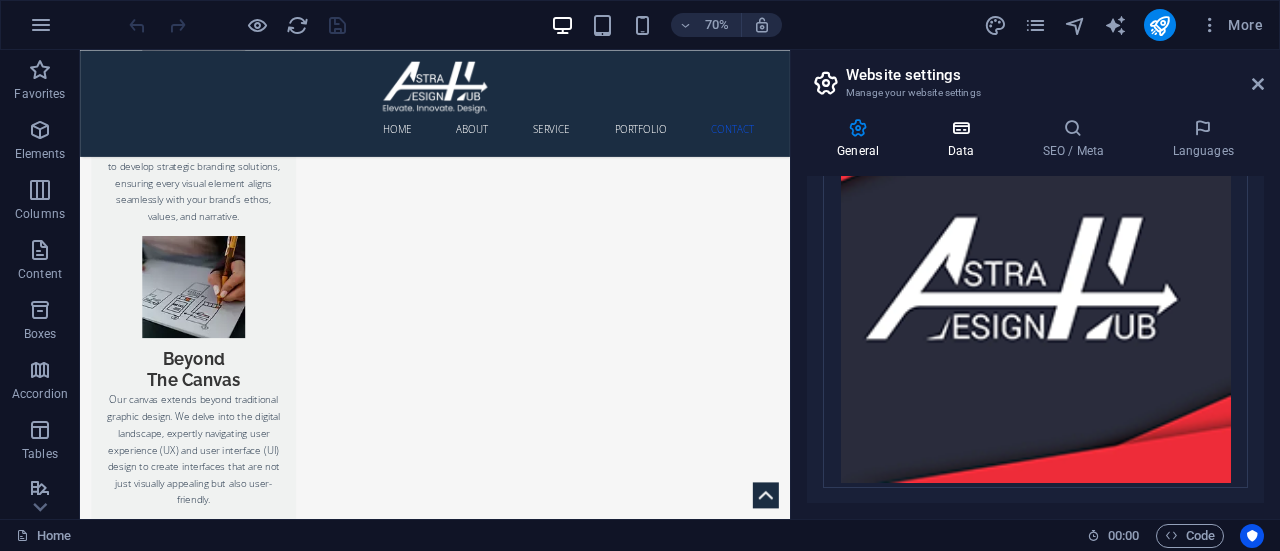 click on "Data" at bounding box center [964, 139] 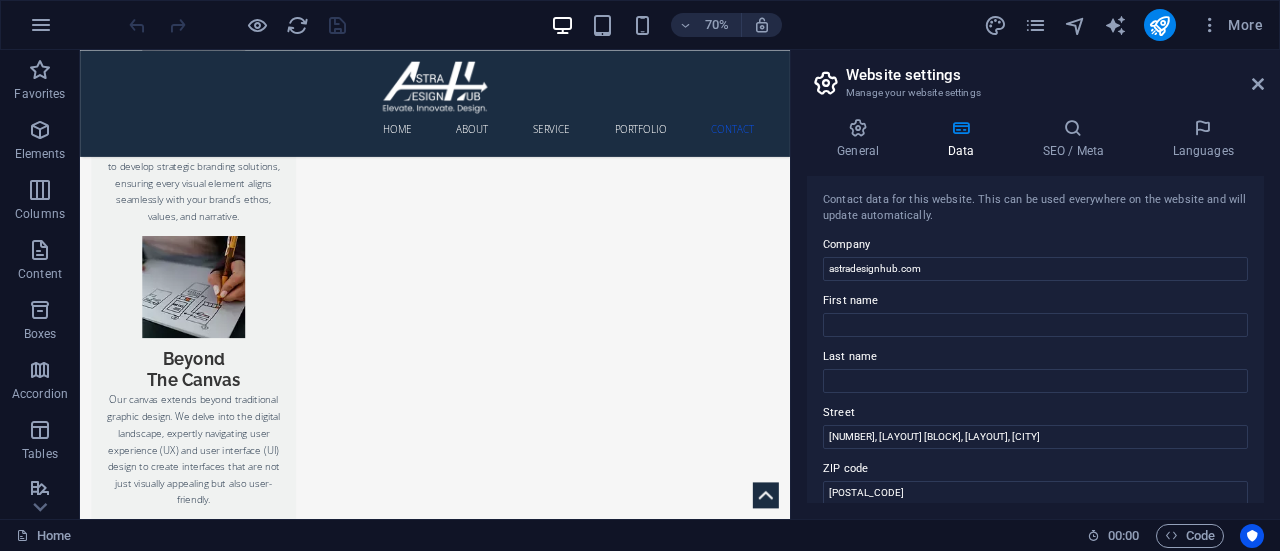 click on "General Data SEO / Meta Languages Website name astradesignhub.com Logo Drag files here, click to choose files or select files from Files or our free stock photos & videos Select files from the file manager, stock photos, or upload file(s) Upload Favicon Set the favicon of your website here. A favicon is a small icon shown in the browser tab next to your website title. It helps visitors identify your website. Drag files here, click to choose files or select files from Files or our free stock photos & videos Select files from the file manager, stock photos, or upload file(s) Upload Preview Image (Open Graph) This image will be shown when the website is shared on social networks Drag files here, click to choose files or select files from Files or our free stock photos & videos Select files from the file manager, stock photos, or upload file(s) Upload Contact data for this website. This can be used everywhere on the website and will update automatically. Company astradesignhub.com First name [NAME] Last name [NAME] Street [STREET]" at bounding box center (1035, 310) 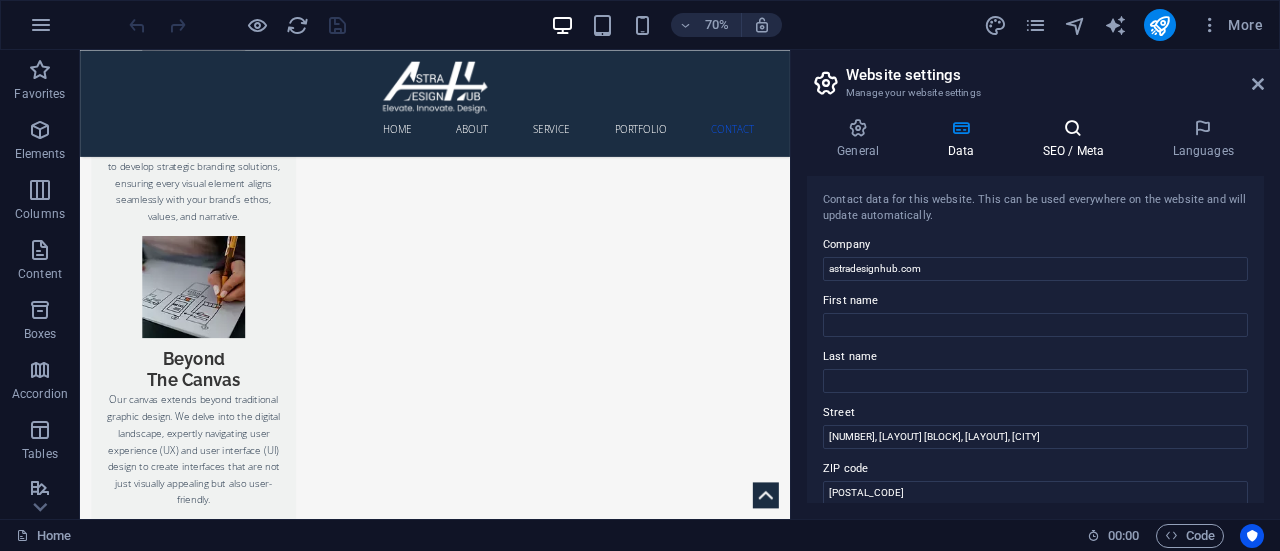 click on "SEO / Meta" at bounding box center (1077, 139) 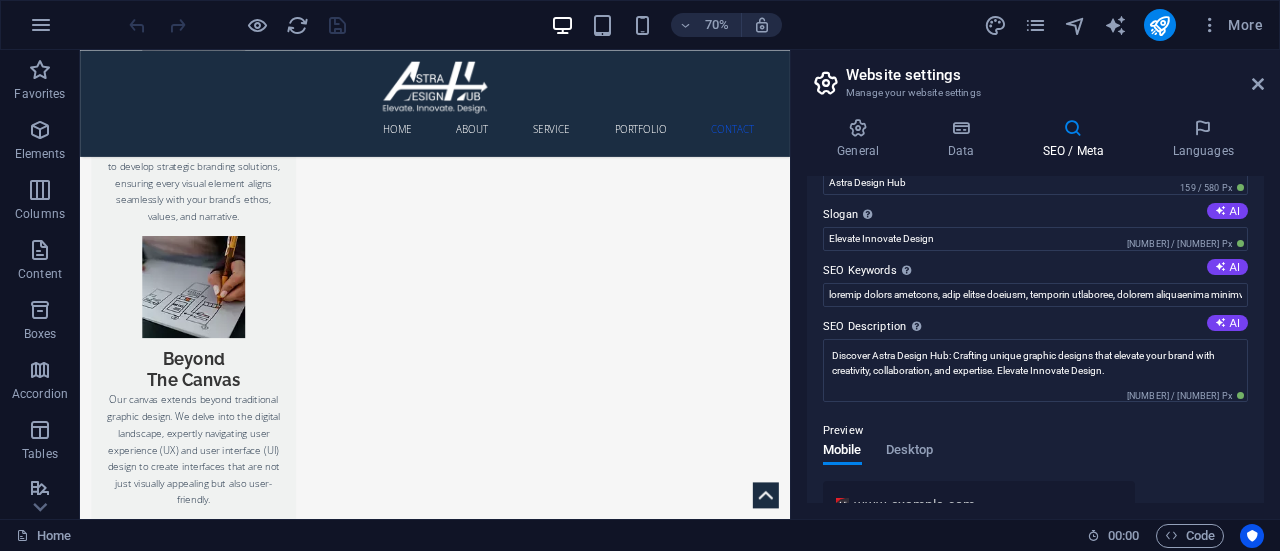 scroll, scrollTop: 0, scrollLeft: 0, axis: both 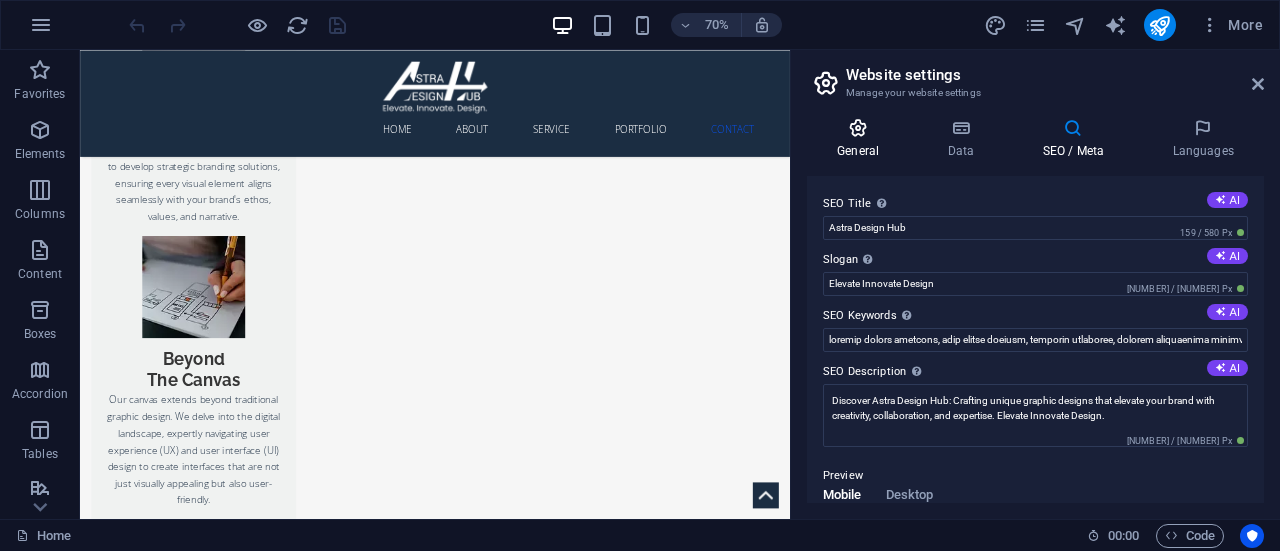 click on "General" at bounding box center [862, 139] 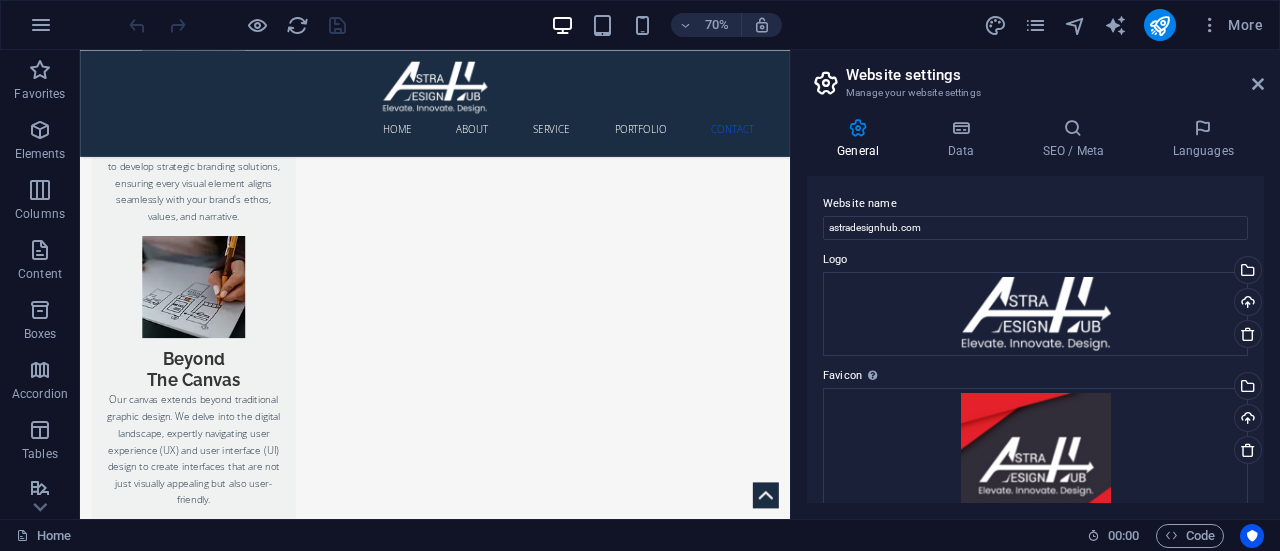 scroll, scrollTop: 580, scrollLeft: 0, axis: vertical 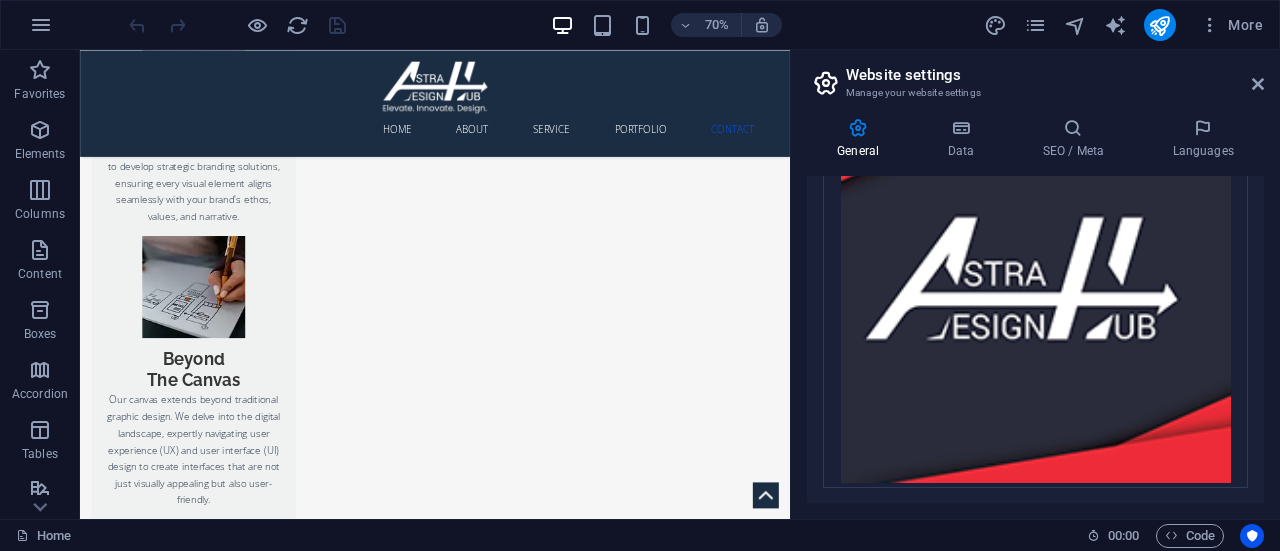 click on "More" at bounding box center [1127, 25] 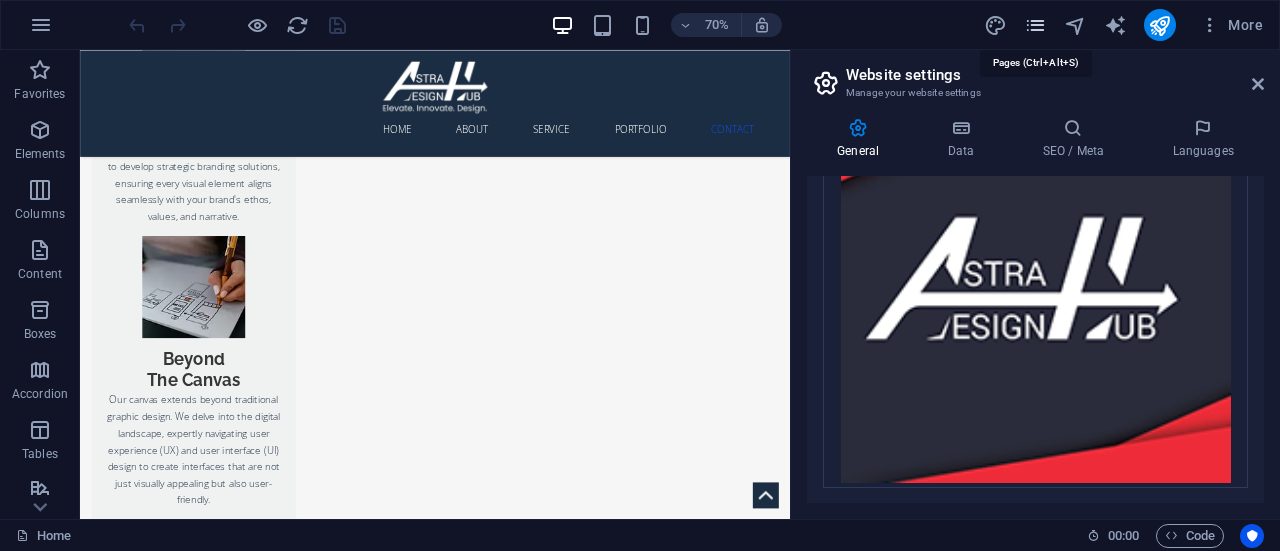 click at bounding box center (1035, 25) 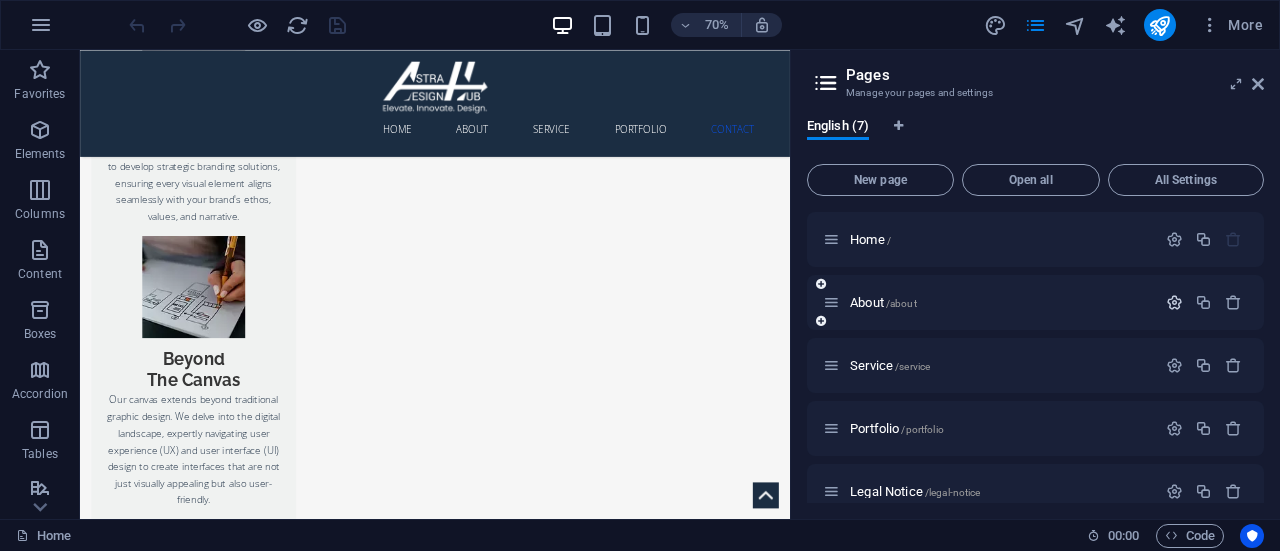 click at bounding box center [1174, 302] 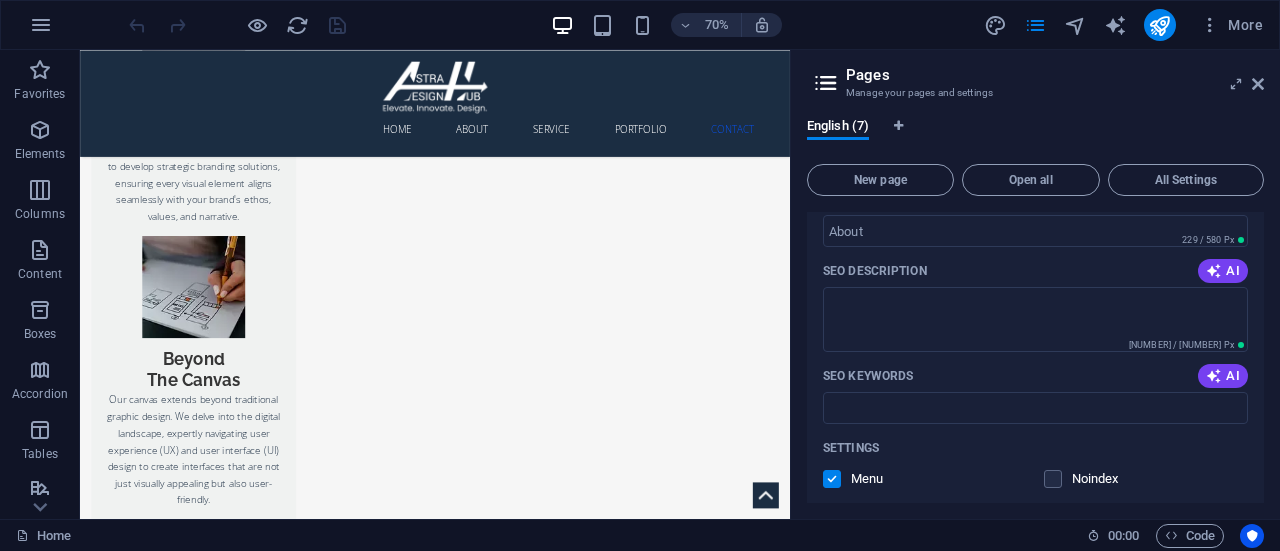 scroll, scrollTop: 290, scrollLeft: 0, axis: vertical 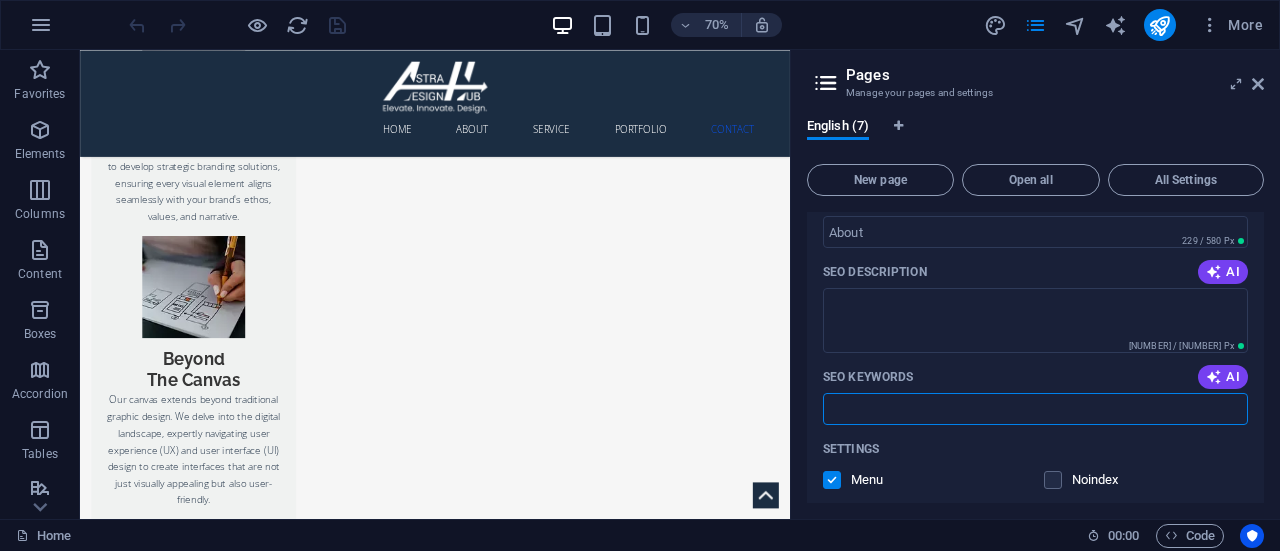 click on "SEO Keywords" at bounding box center [1035, 409] 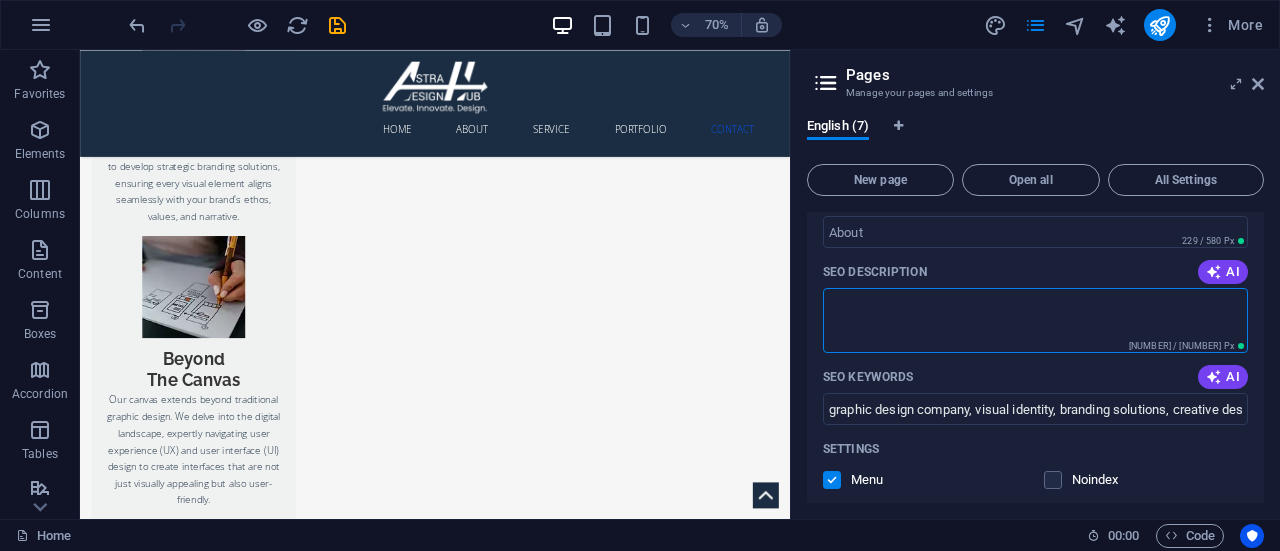 click on "SEO Description" at bounding box center [1035, 320] 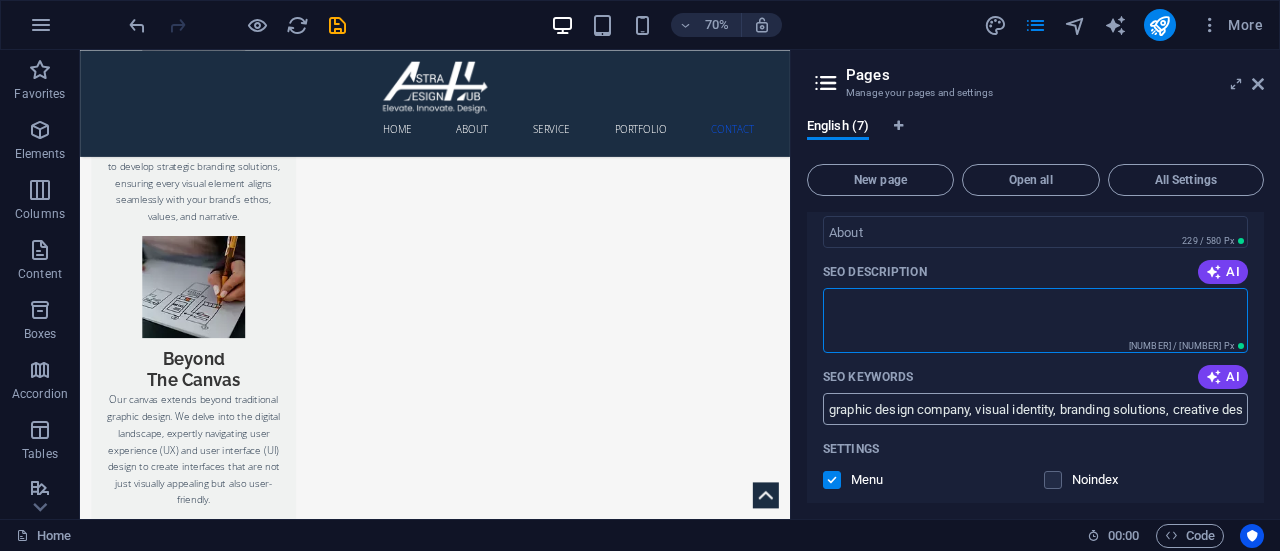 click on "SEO Keywords" at bounding box center [1035, 409] 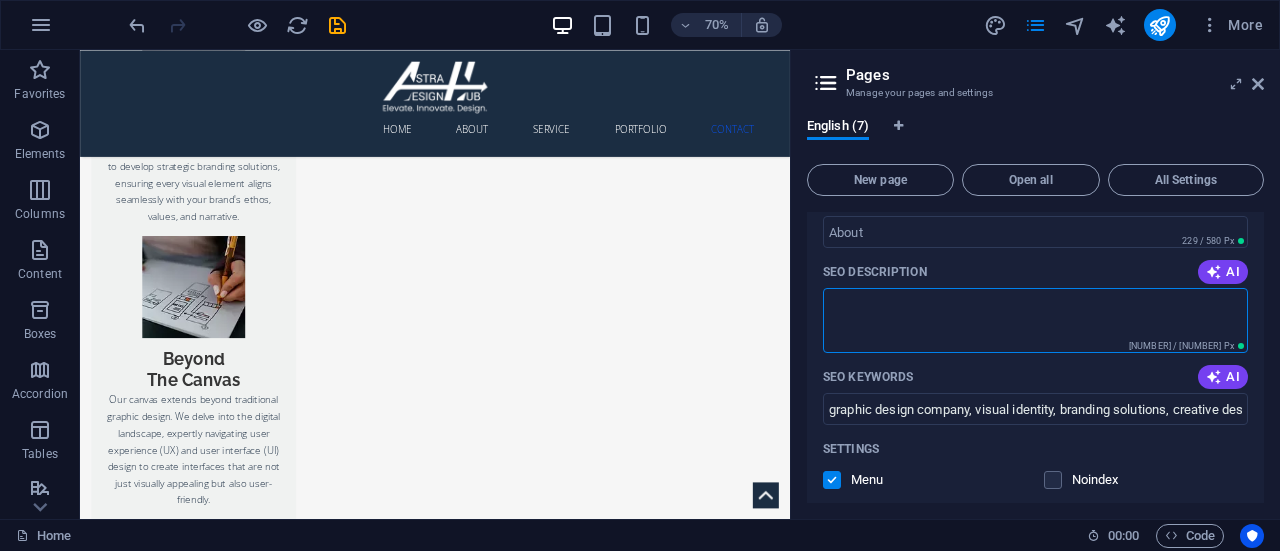 click on "SEO Description" at bounding box center [1035, 320] 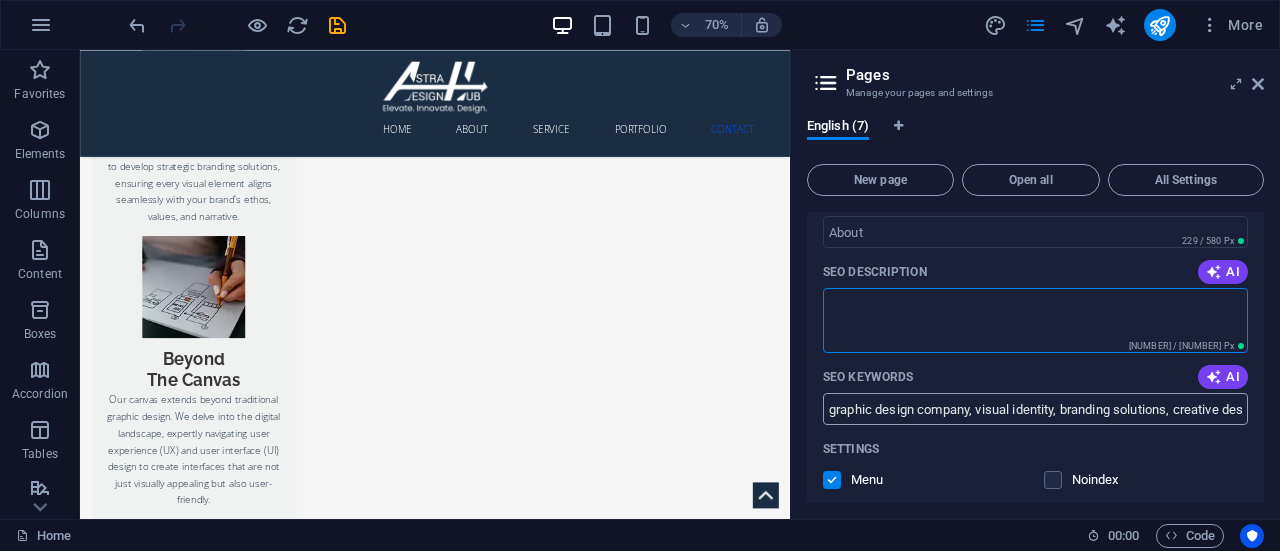 click on "SEO Keywords" at bounding box center (1035, 409) 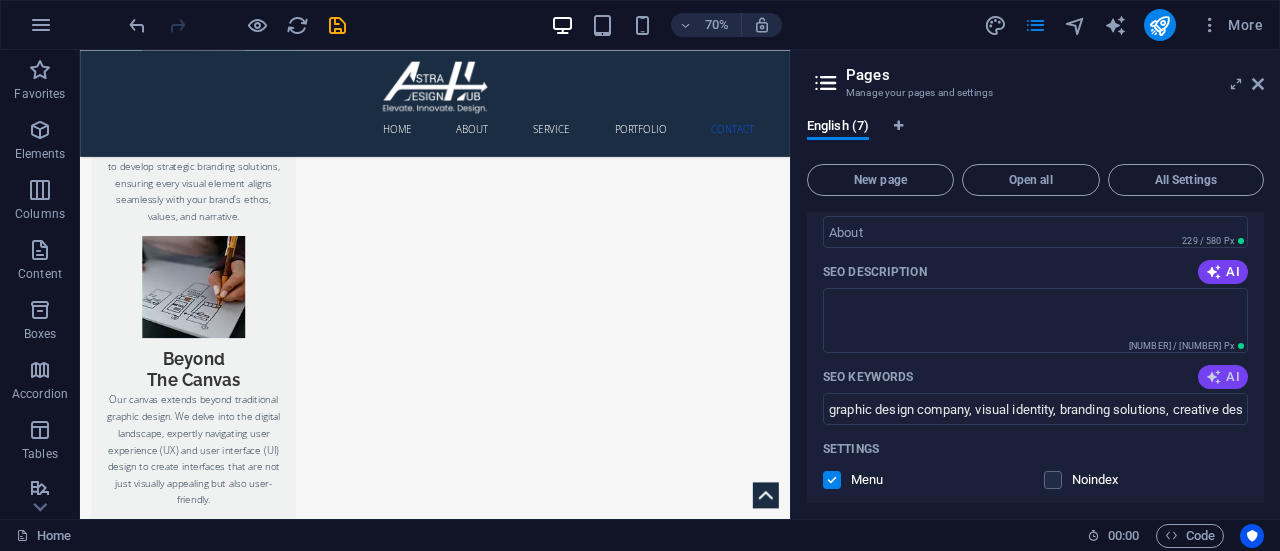 click on "AI" at bounding box center [1223, 377] 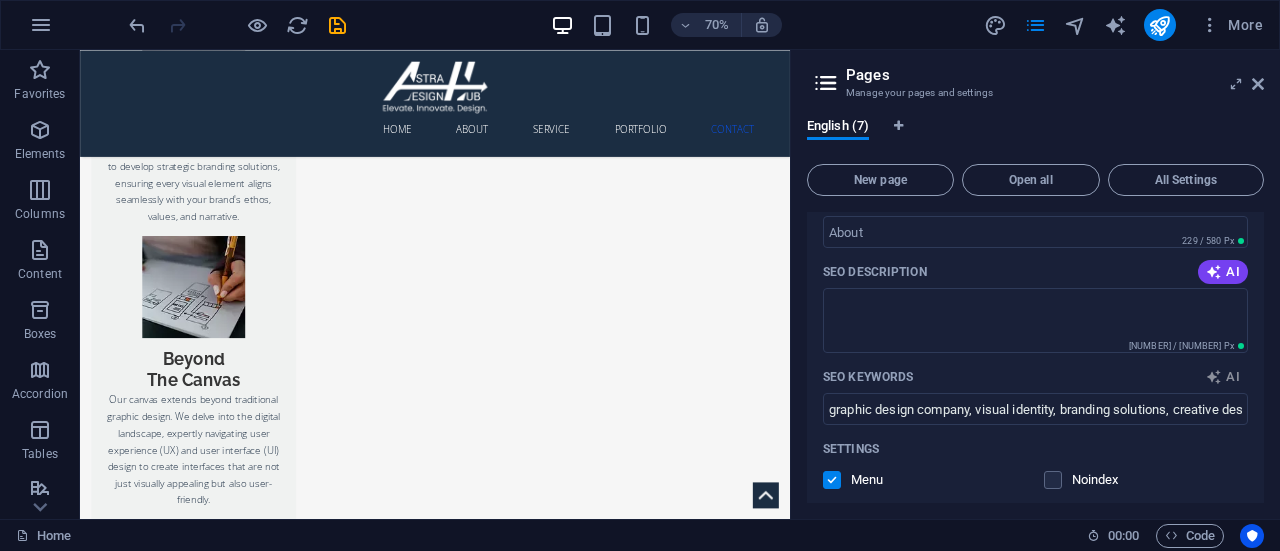 type on "Astra Design Hub, branding solutions, creative design services, logo and identity design, visual storytelling, startup design agency" 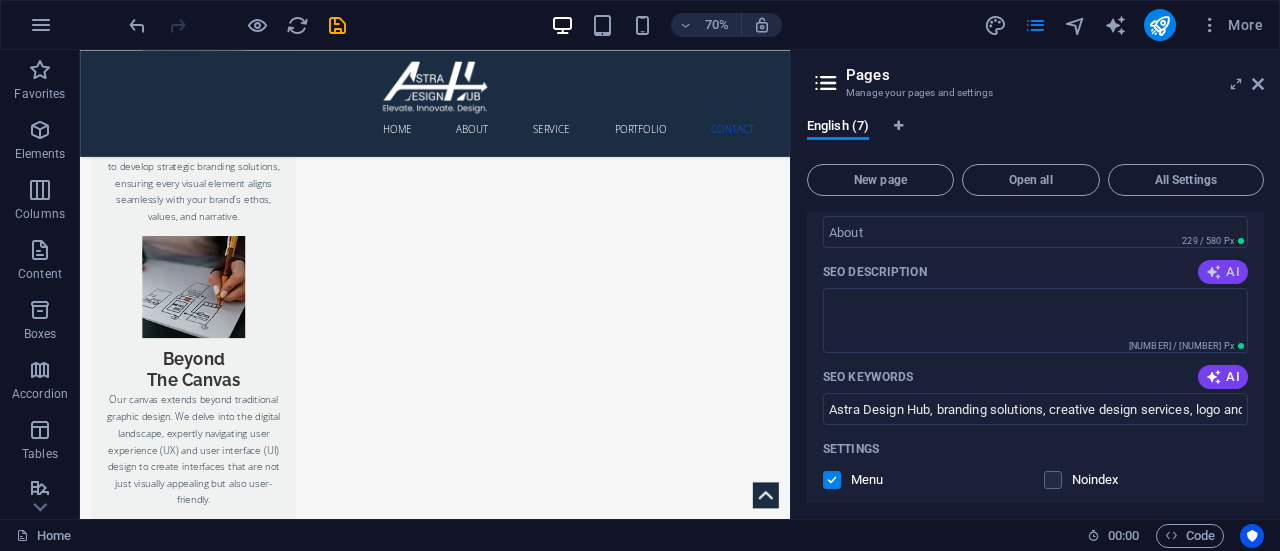 click at bounding box center (1214, 272) 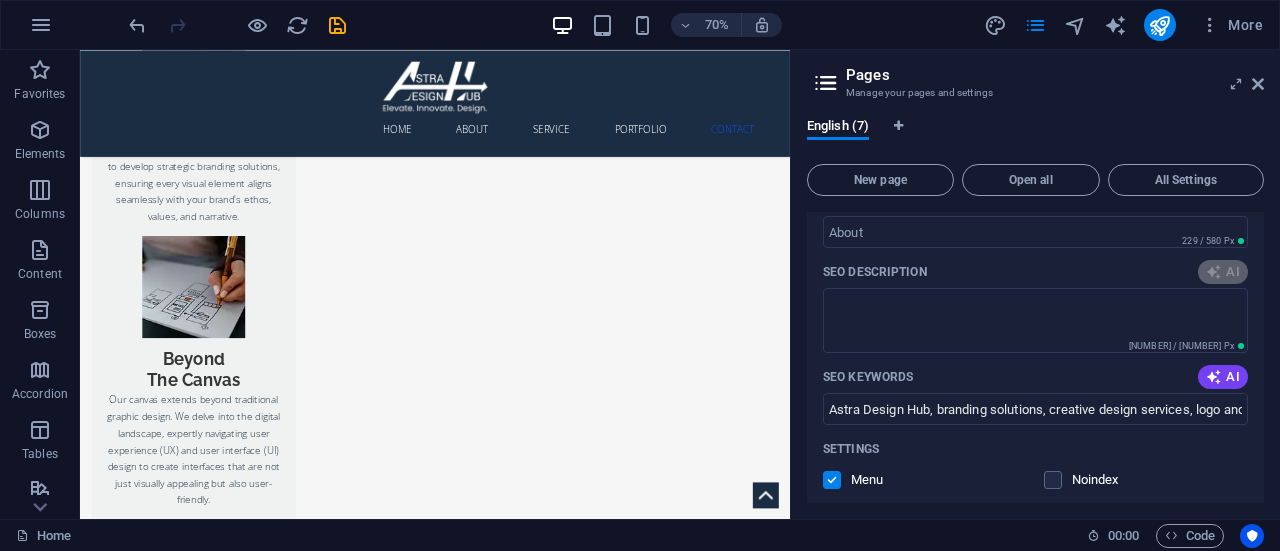 type on "Transform your brand with Astra Design Hub’s innovative design solutions. We craft compelling visuals that connect and inspire." 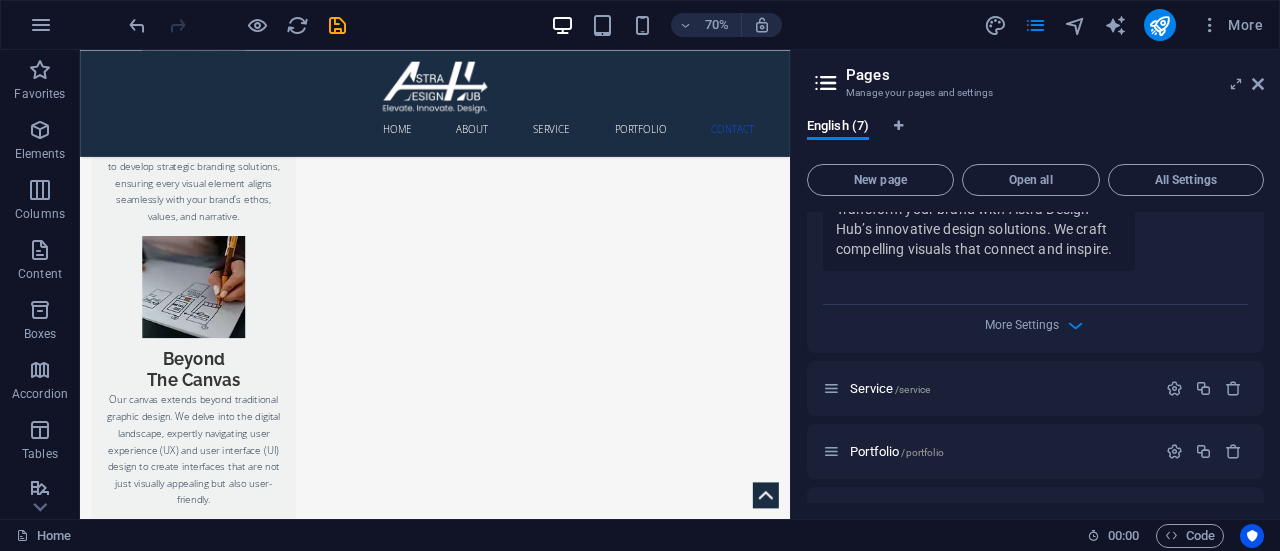 scroll, scrollTop: 806, scrollLeft: 0, axis: vertical 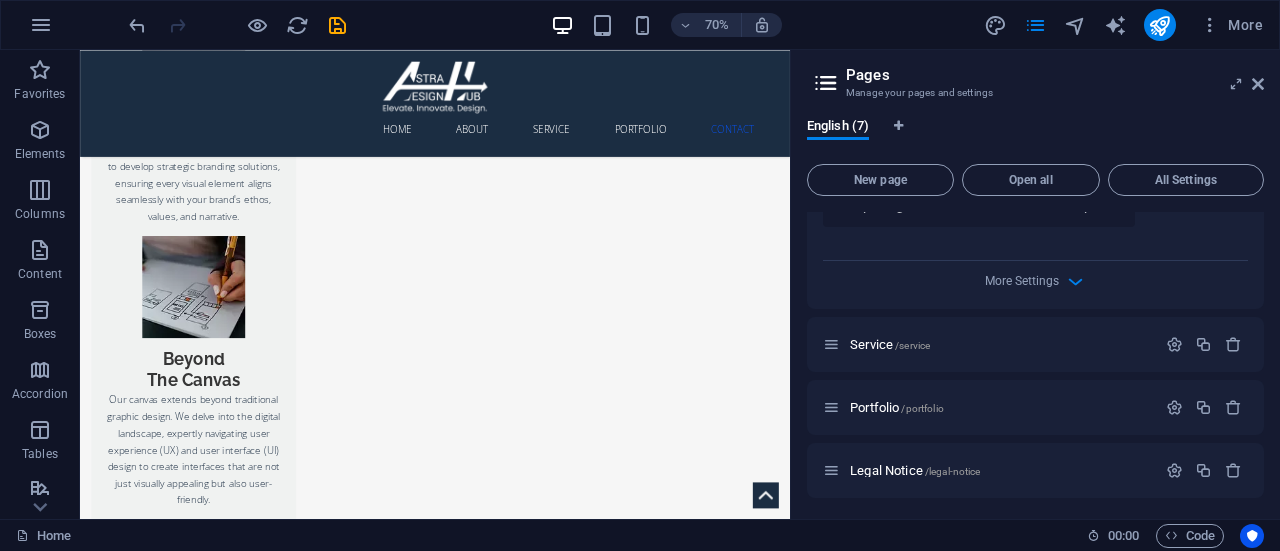 click on "More Settings" at bounding box center (1035, 277) 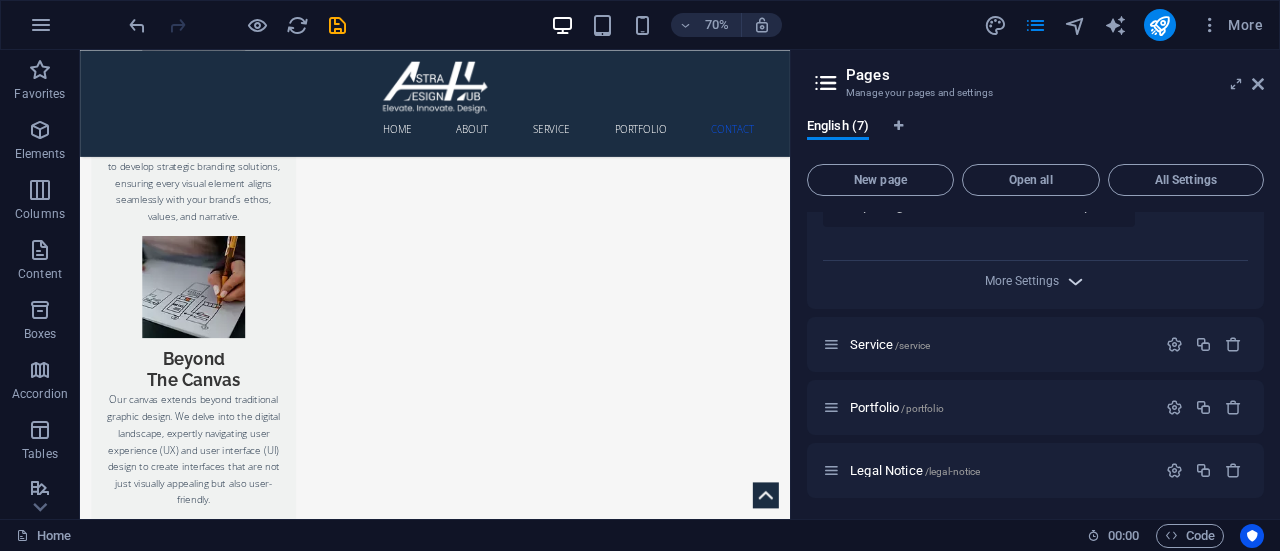 click at bounding box center [1075, 281] 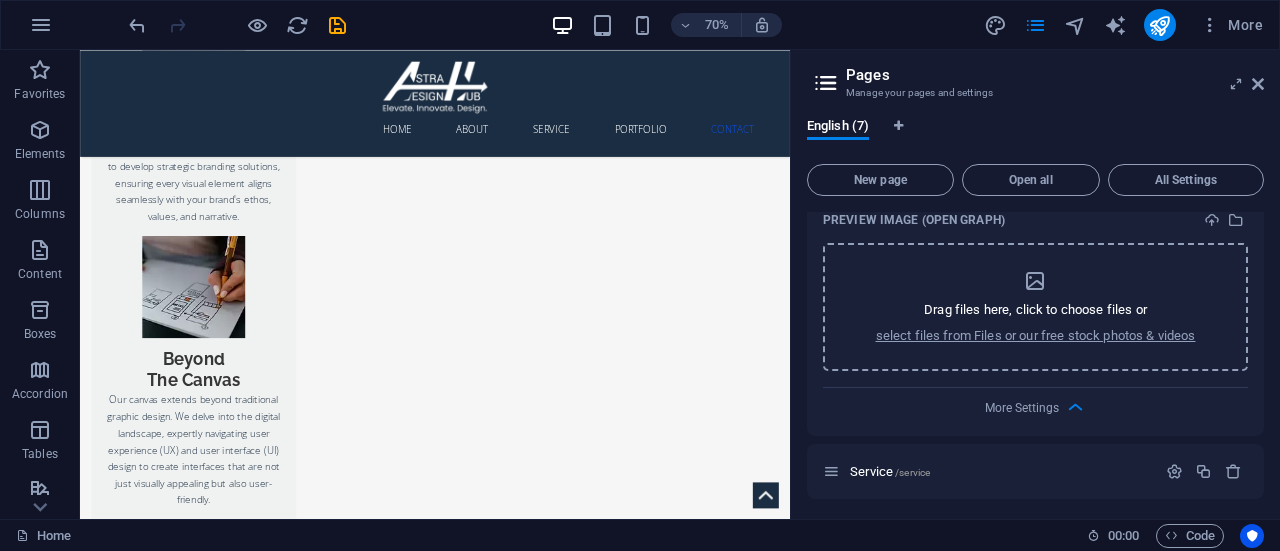 scroll, scrollTop: 968, scrollLeft: 0, axis: vertical 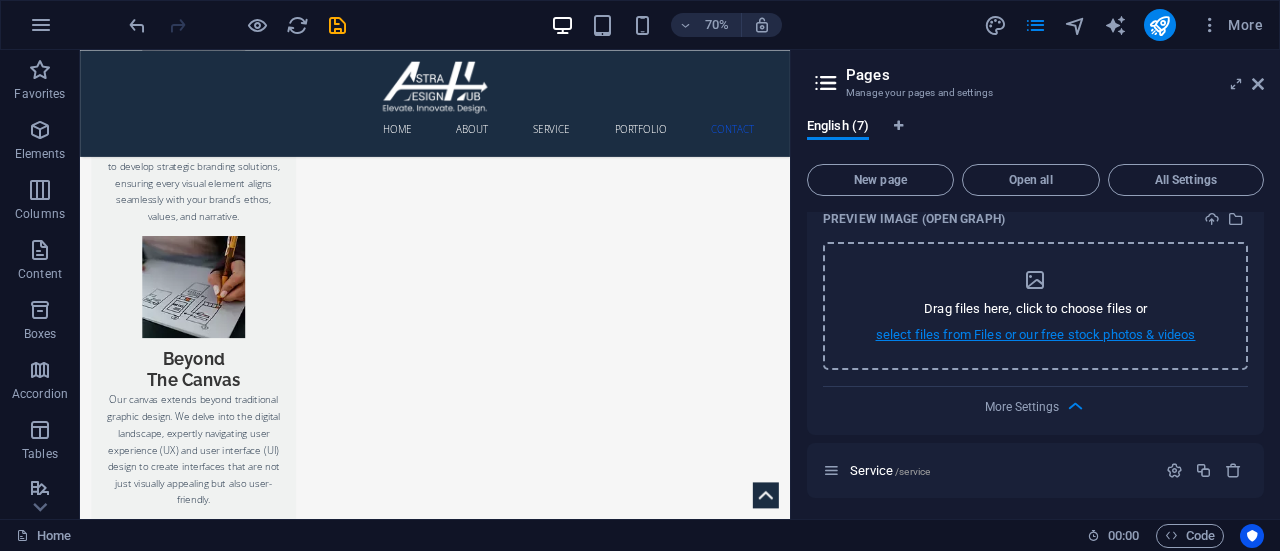 click on "select files from Files or our free stock photos & videos" at bounding box center [1036, 335] 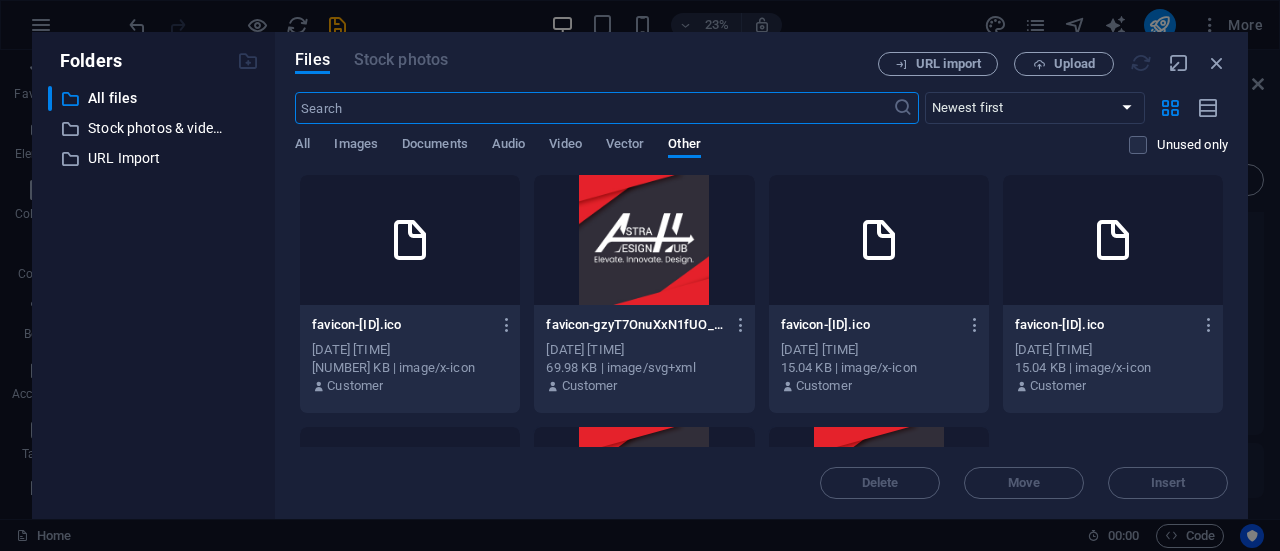 scroll, scrollTop: 3333, scrollLeft: 0, axis: vertical 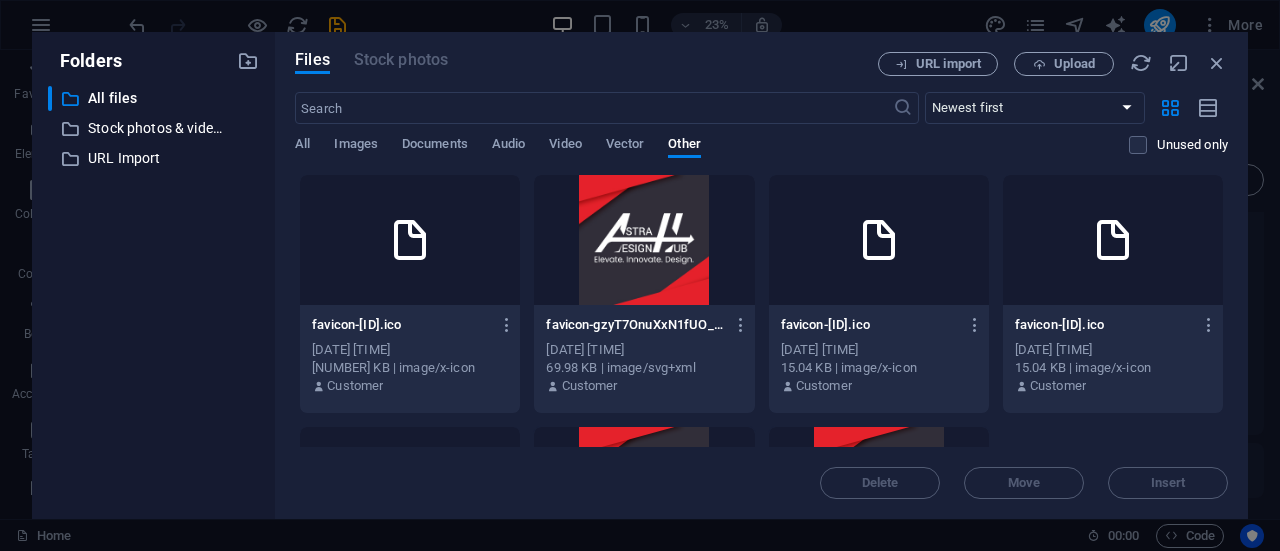 click on "All Images Documents Audio Video Vector Other" at bounding box center (712, 155) 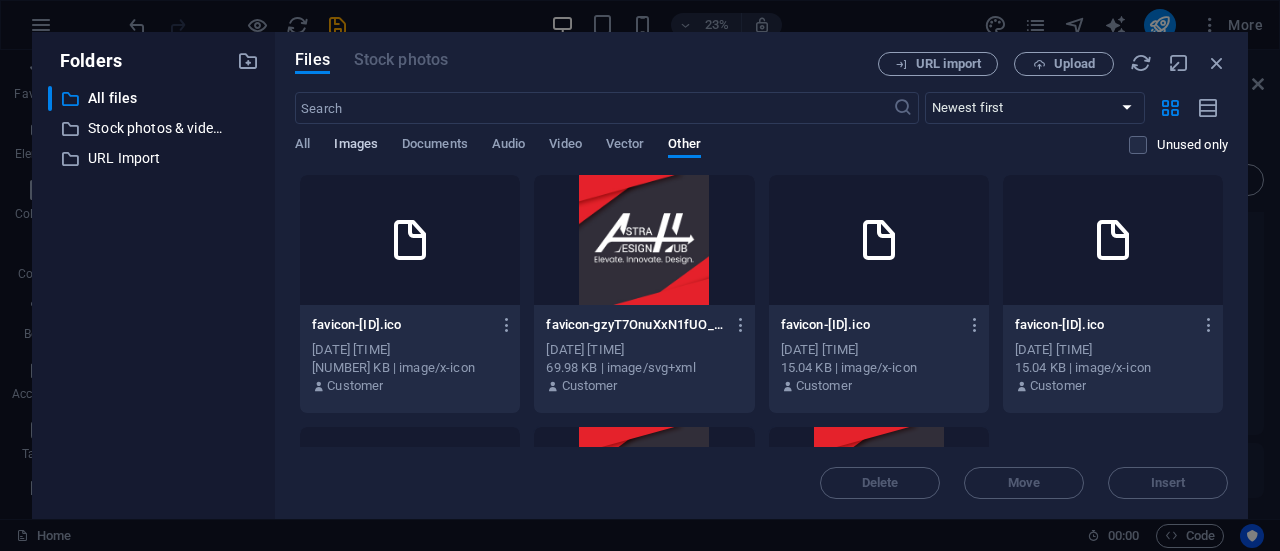 click on "Images" at bounding box center (356, 146) 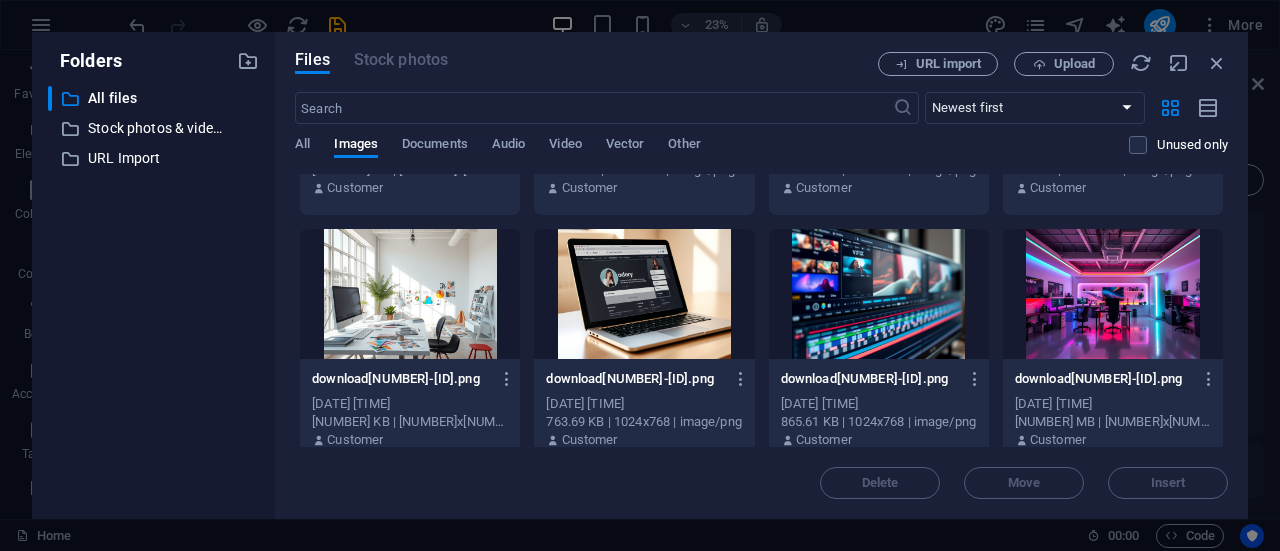 scroll, scrollTop: 0, scrollLeft: 0, axis: both 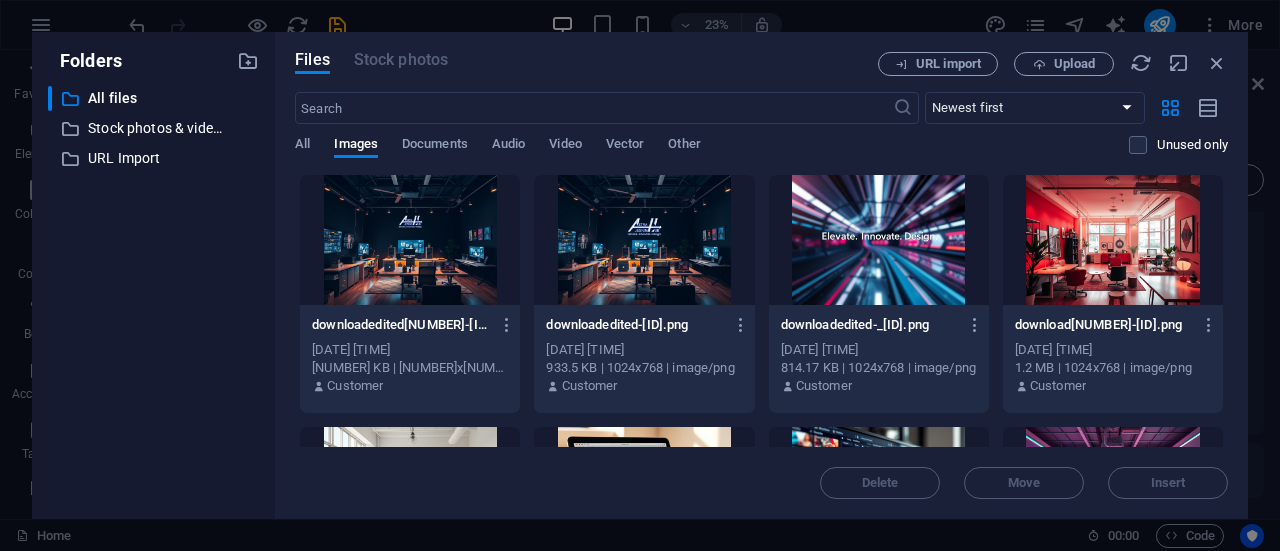 click at bounding box center [410, 240] 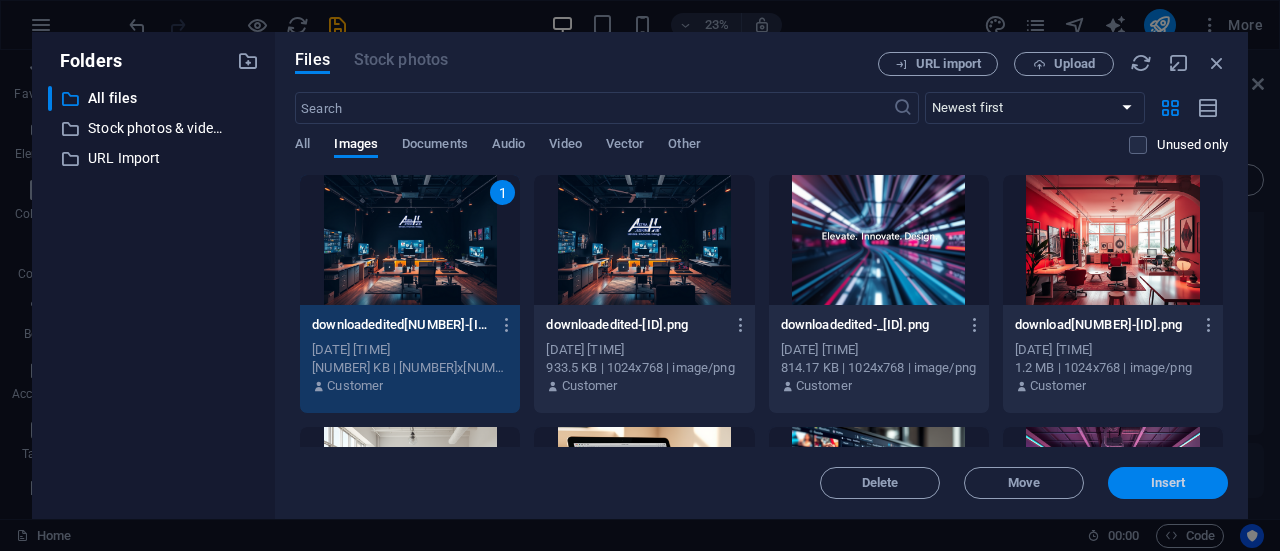 drag, startPoint x: 1178, startPoint y: 481, endPoint x: 965, endPoint y: 470, distance: 213.28384 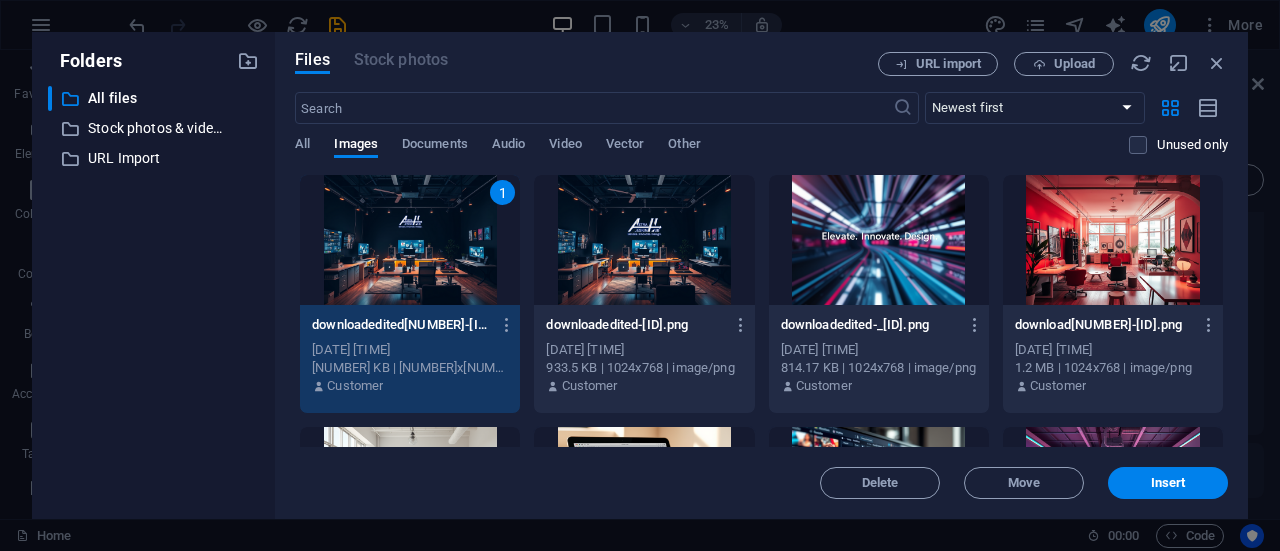 scroll, scrollTop: 3562, scrollLeft: 0, axis: vertical 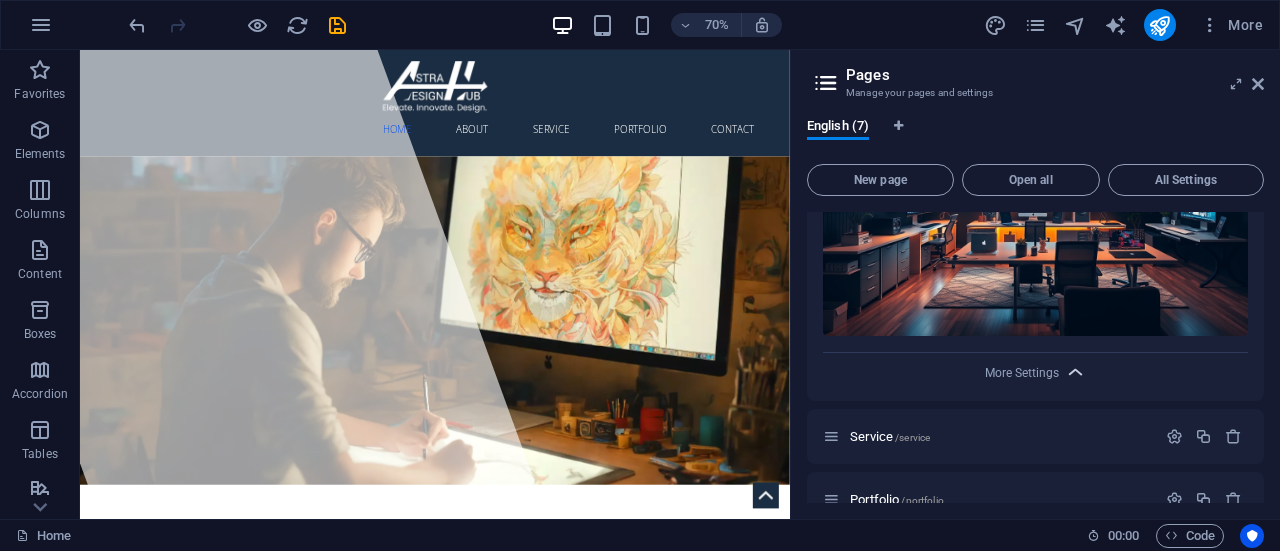 click at bounding box center (1075, 372) 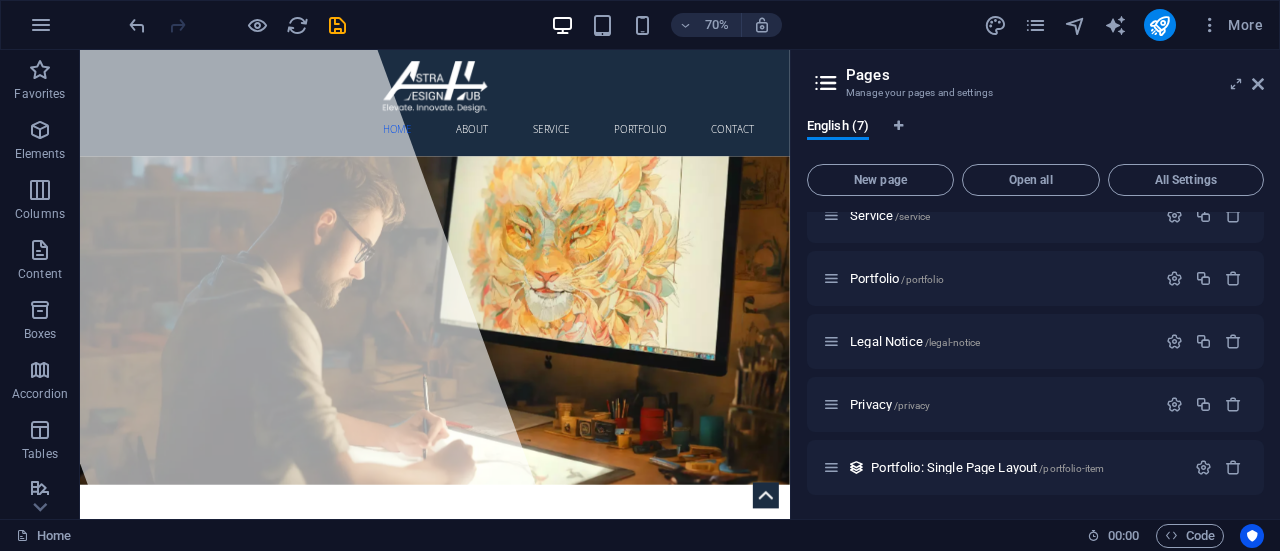 scroll, scrollTop: 934, scrollLeft: 0, axis: vertical 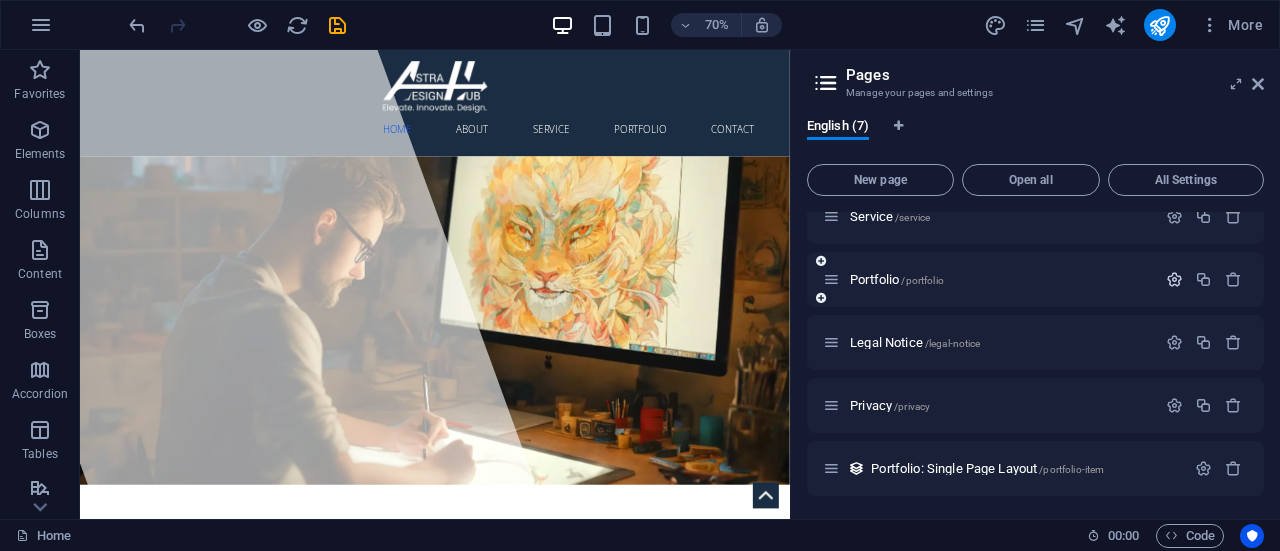 click at bounding box center (1174, 279) 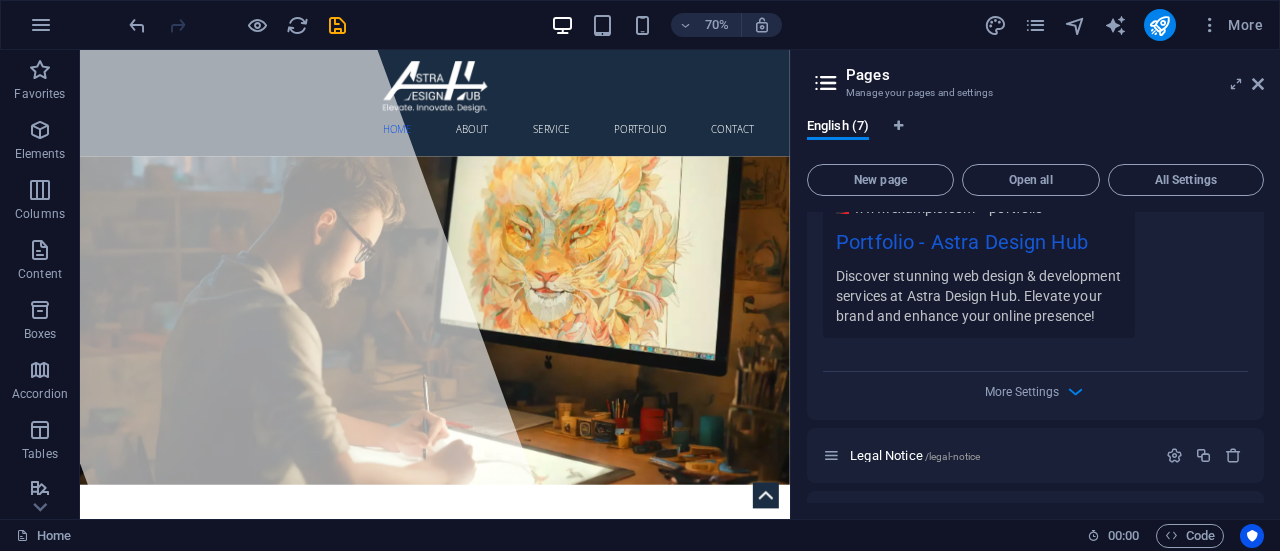 scroll, scrollTop: 1609, scrollLeft: 0, axis: vertical 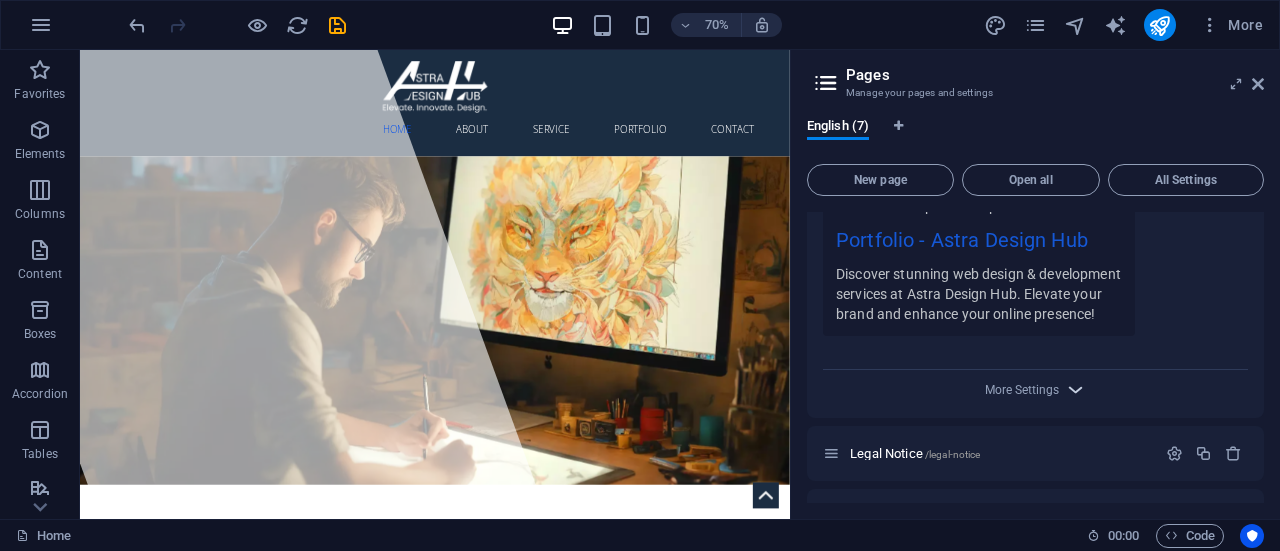click at bounding box center [1075, 389] 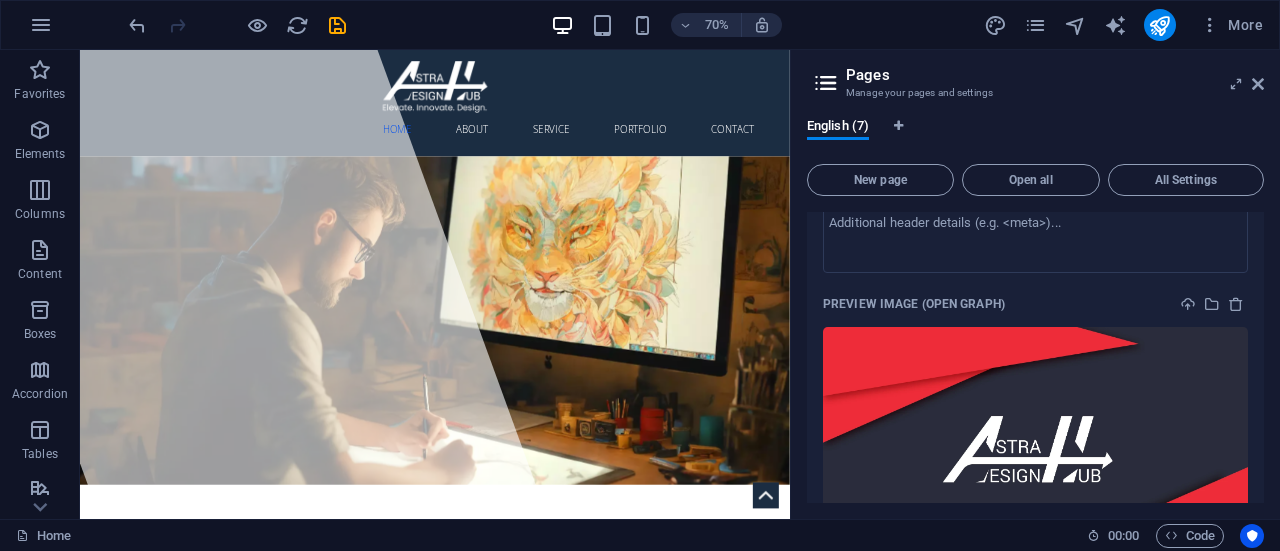 scroll, scrollTop: 1790, scrollLeft: 0, axis: vertical 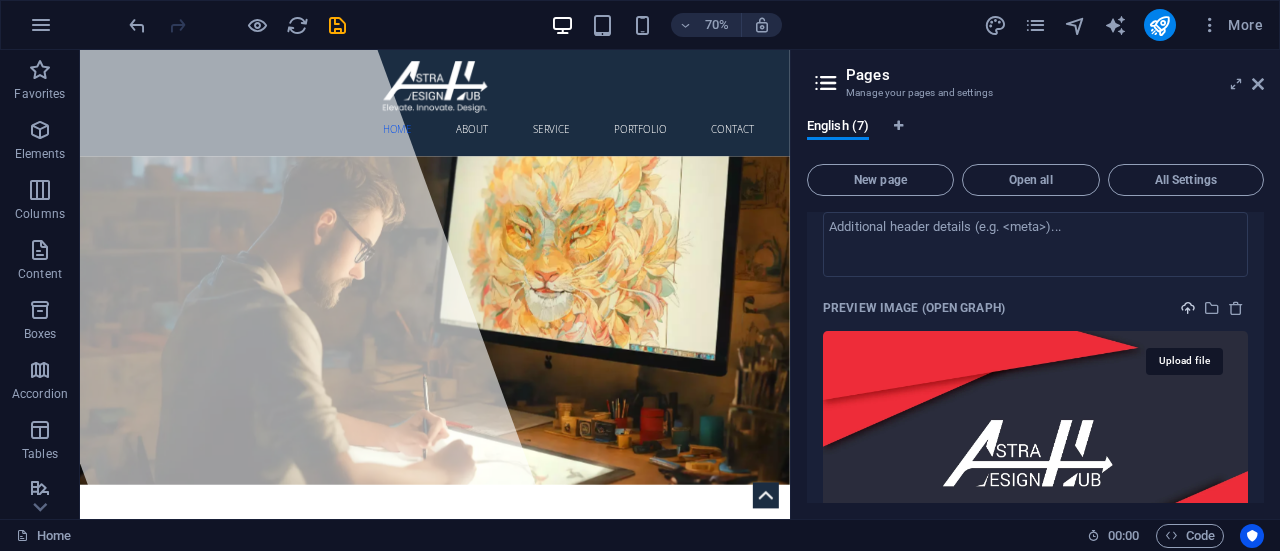 click at bounding box center (1188, 308) 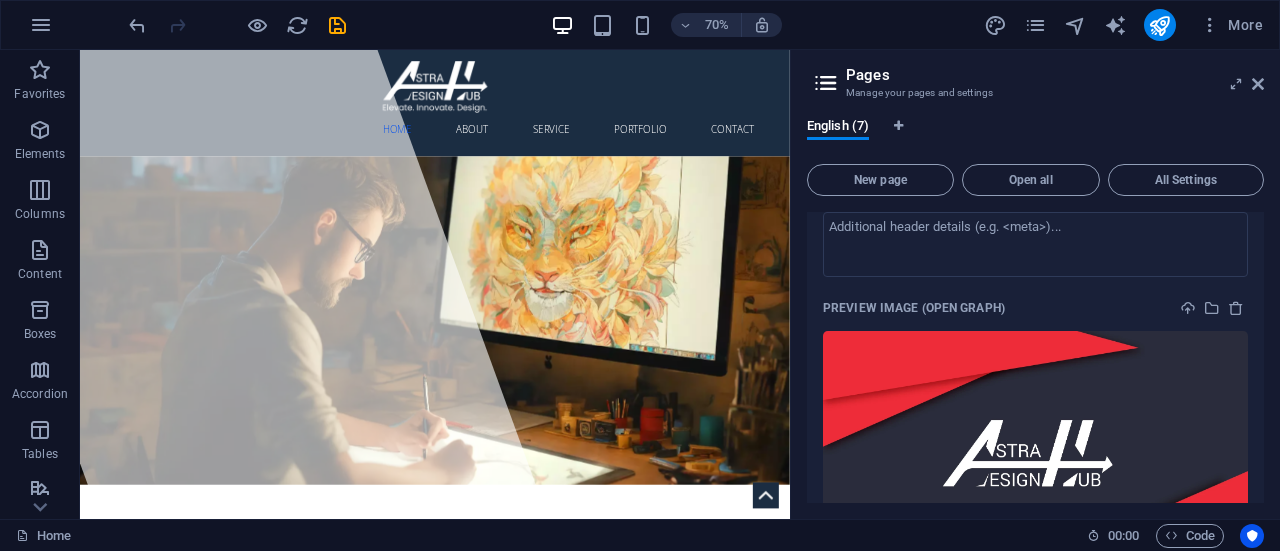 click at bounding box center (1035, 458) 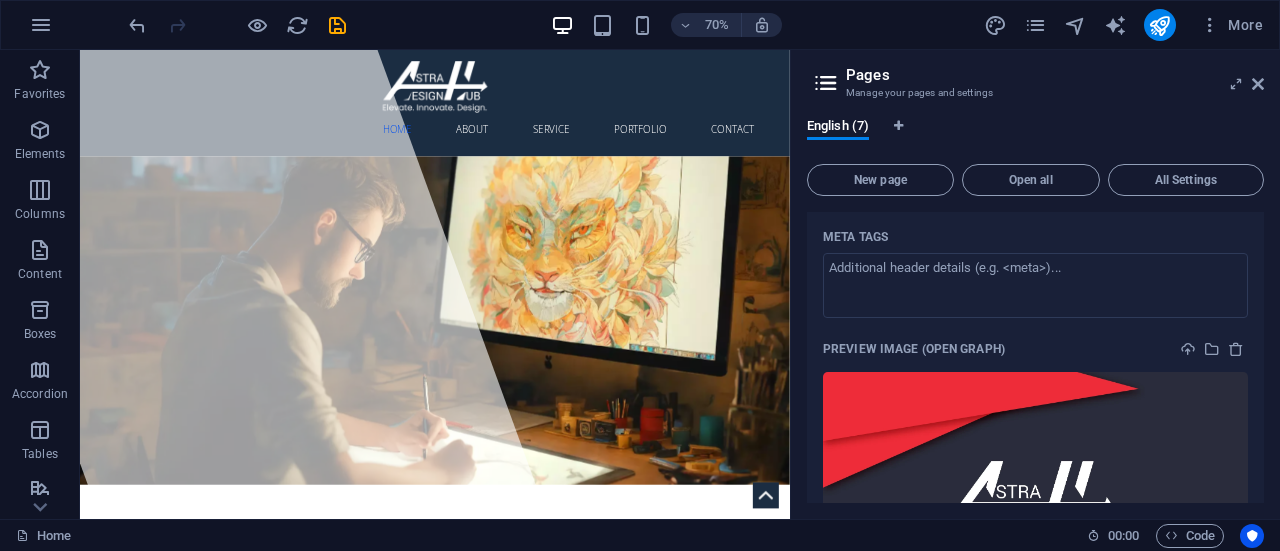 scroll, scrollTop: 1748, scrollLeft: 0, axis: vertical 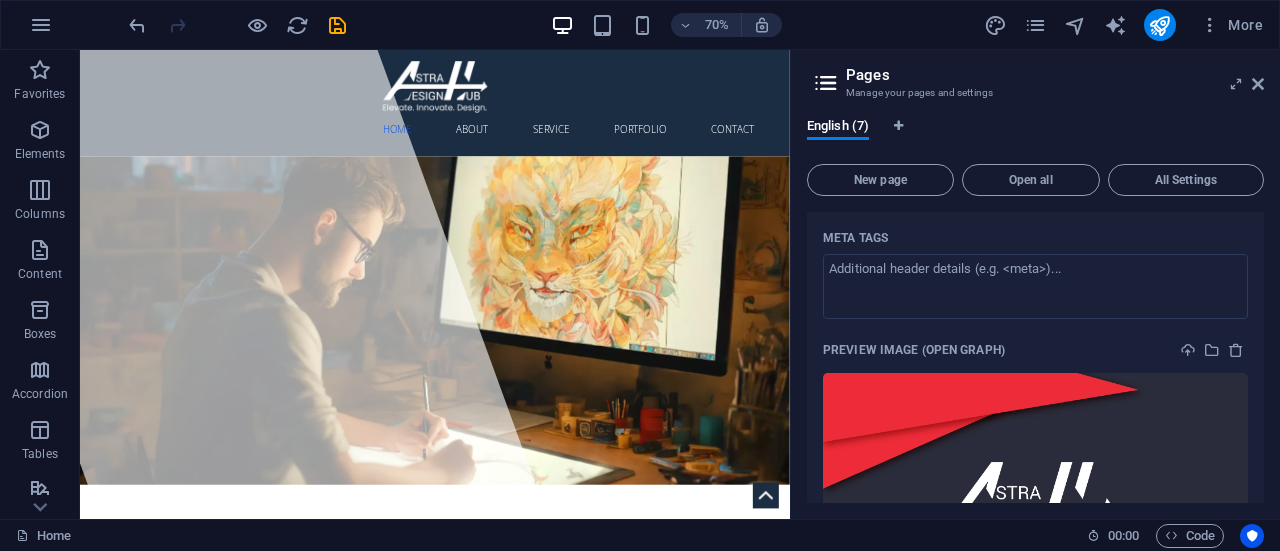 click on "Name Portfolio ​ URL SLUG /portfolio ​ SEO Title AI Portfolio ​ [NUMBER] / [NUMBER] Px SEO Description AI Discover stunning web design & development services at Astra Design Hub. Elevate your brand and enhance your online presence! ​ [NUMBER] / [NUMBER] Px SEO Keywords AI ​ Settings Menu Noindex Preview Mobile Desktop www.example.com portfolio Portfolio - Astra Design Hub Discover stunning web design & development services at Astra Design Hub. Elevate your brand and enhance your online presence! Meta tags ​ Preview Image (Open Graph) More Settings" at bounding box center [1035, 93] 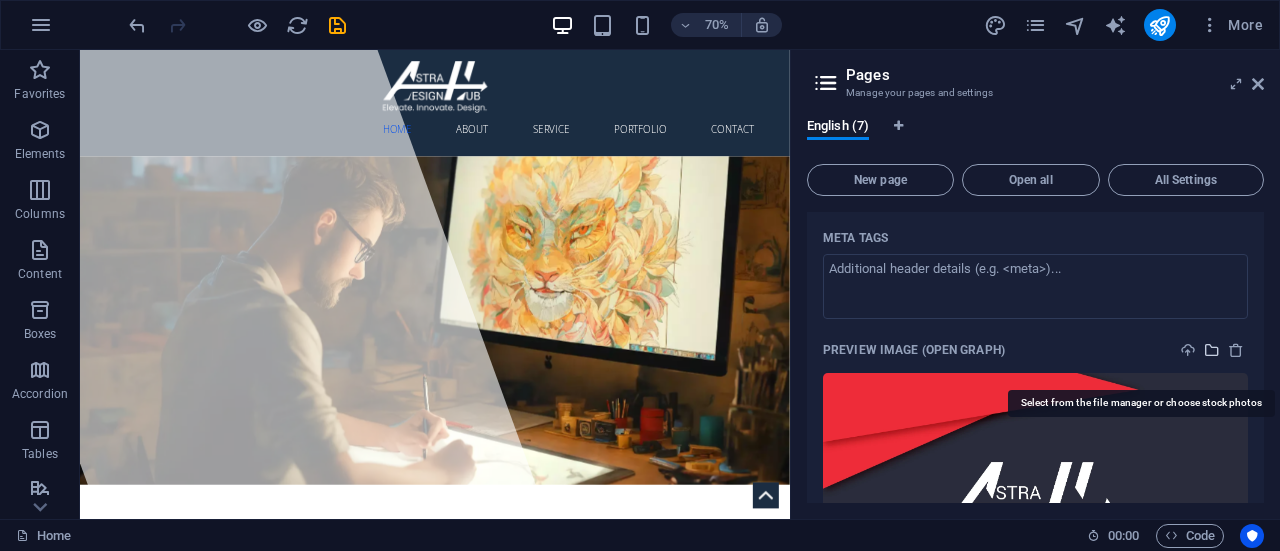 click at bounding box center (1212, 350) 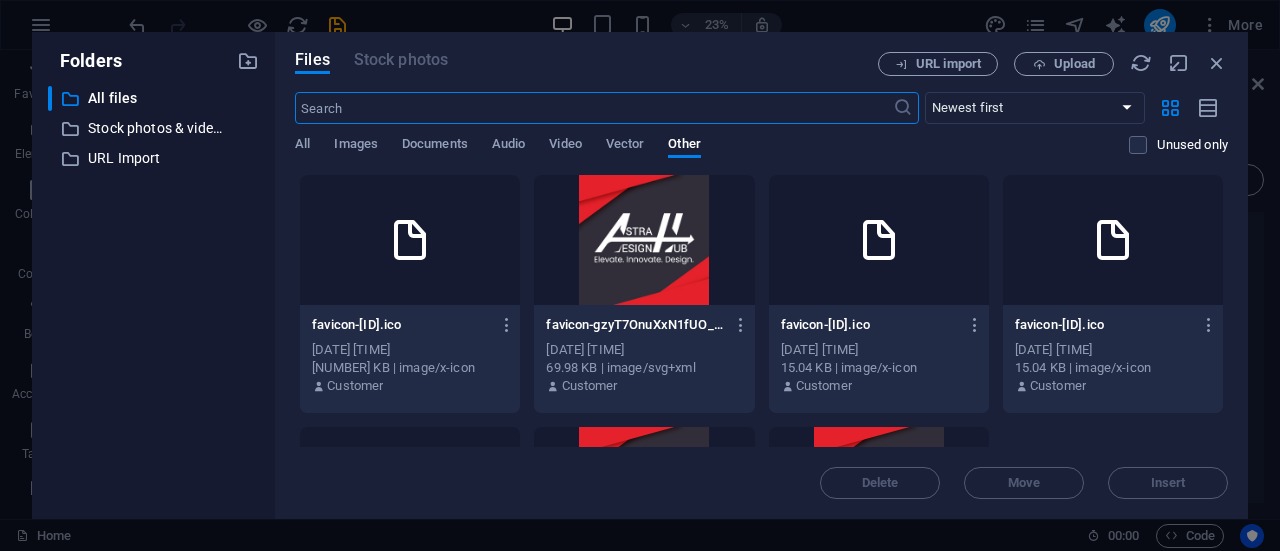 click on "All Images Documents Audio Video Vector Other" at bounding box center [712, 155] 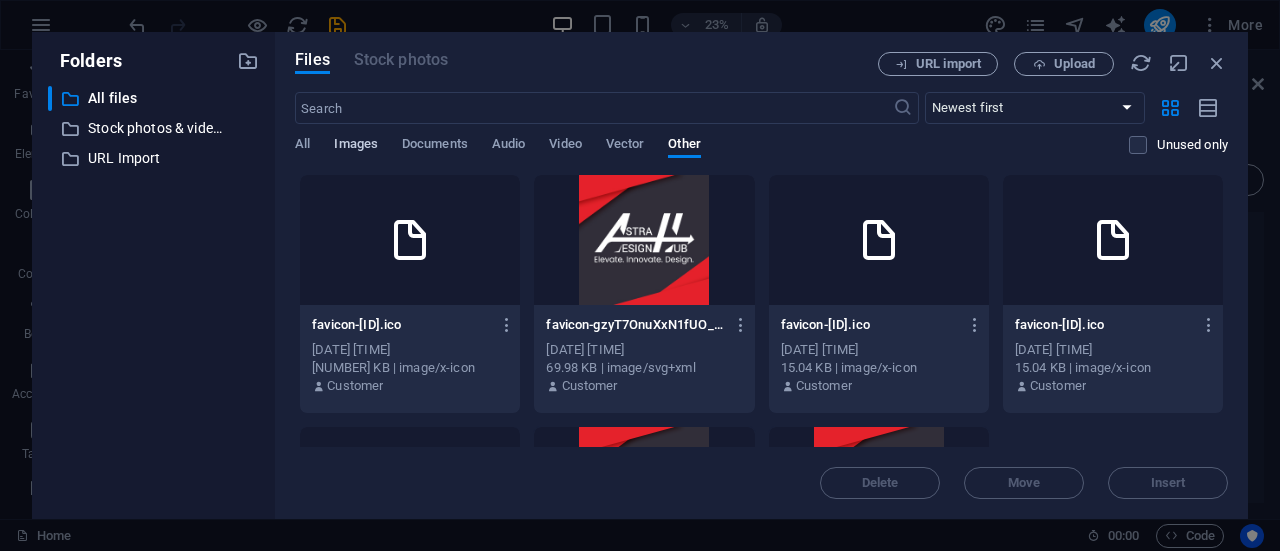 click on "Images" at bounding box center (356, 146) 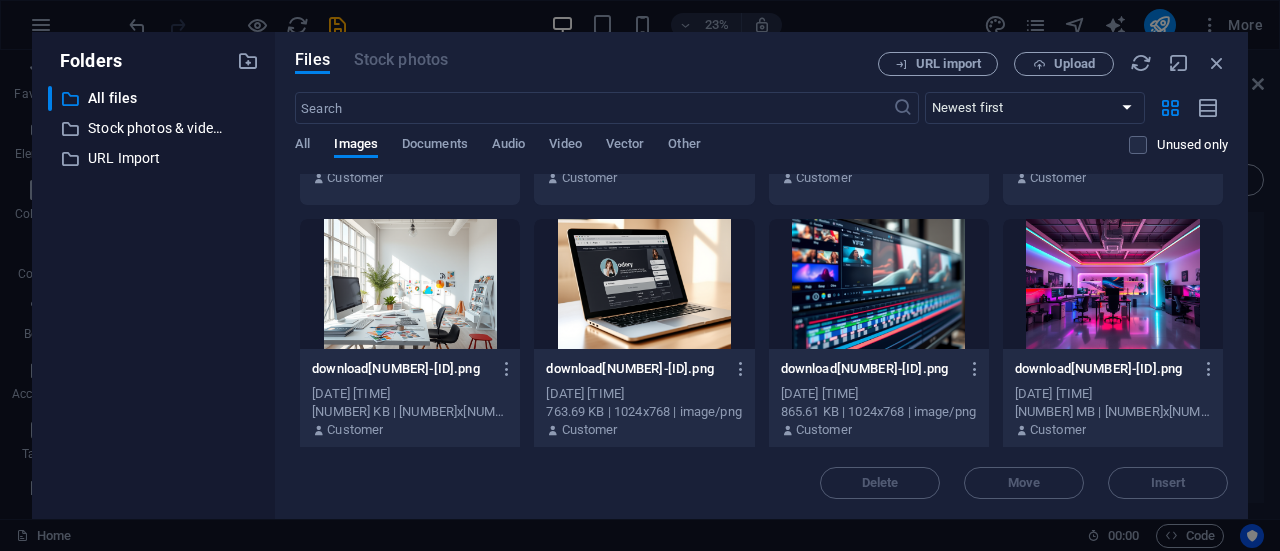 scroll, scrollTop: 214, scrollLeft: 0, axis: vertical 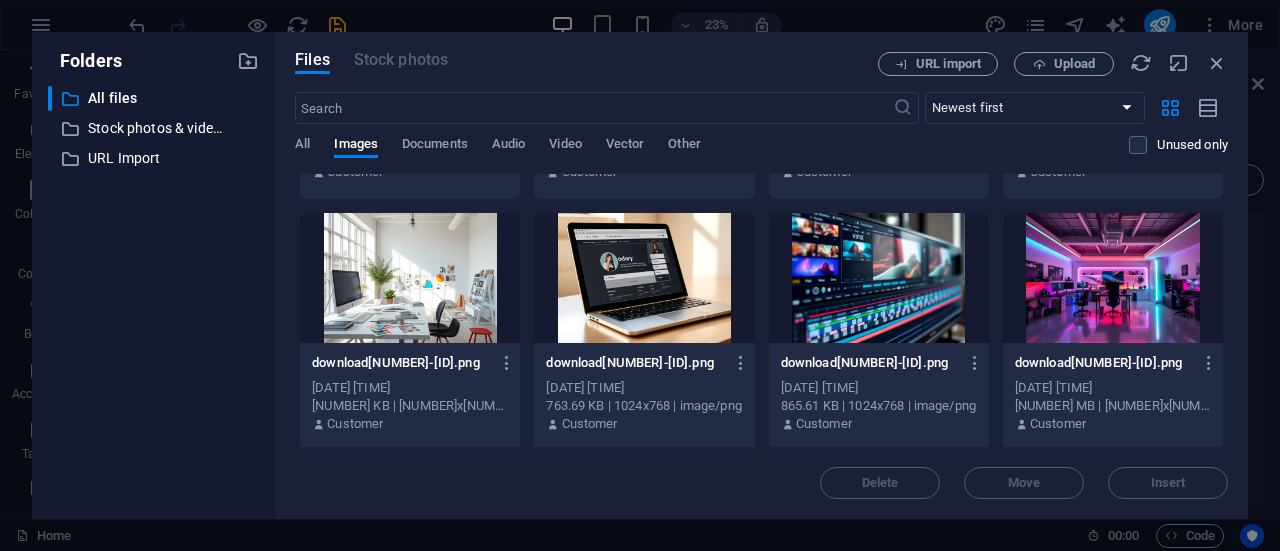 click at bounding box center (879, 278) 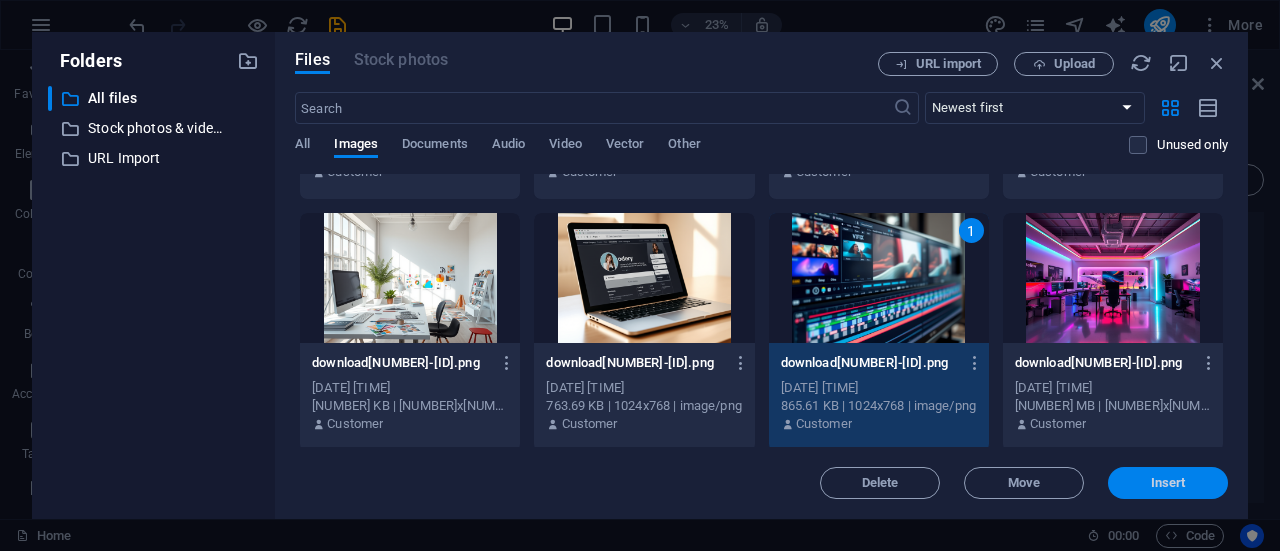 click on "Insert" at bounding box center (1168, 483) 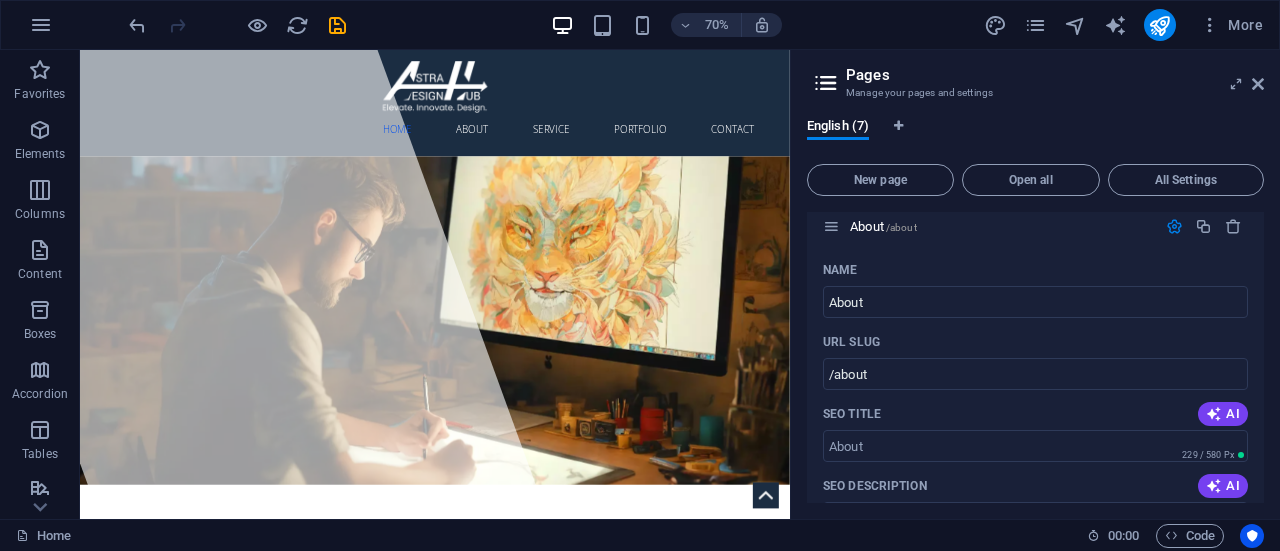 scroll, scrollTop: 0, scrollLeft: 0, axis: both 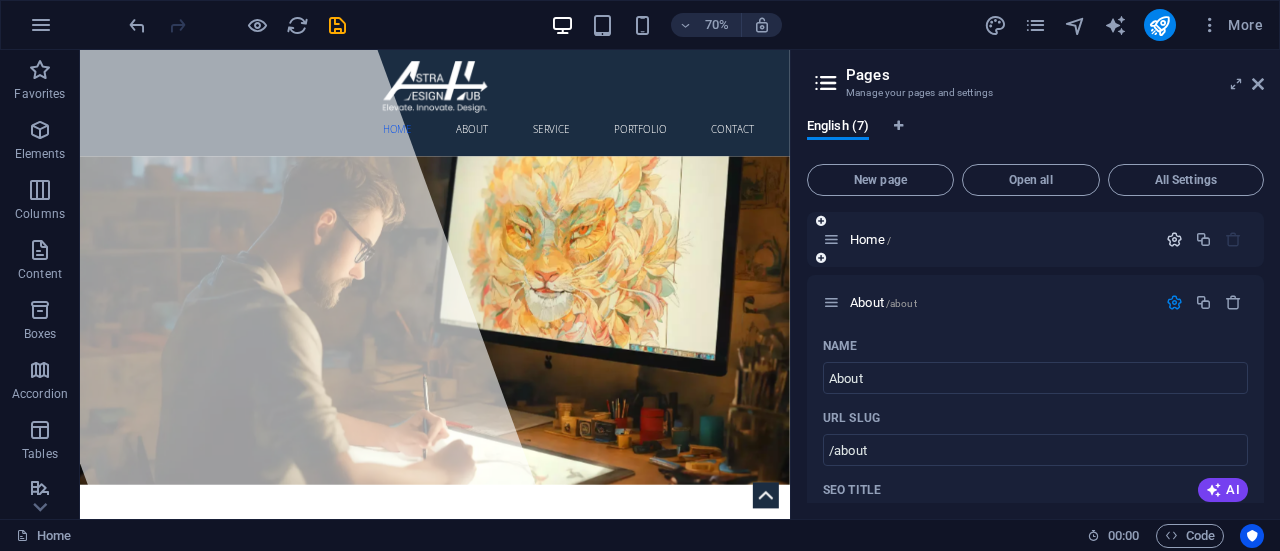 click at bounding box center (1174, 239) 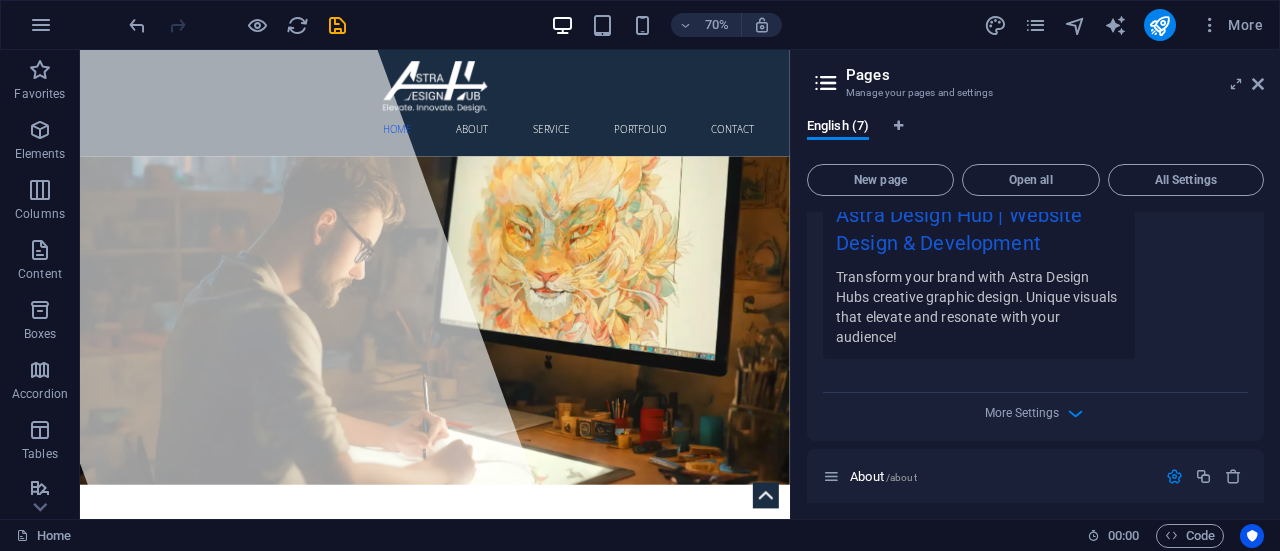 scroll, scrollTop: 661, scrollLeft: 0, axis: vertical 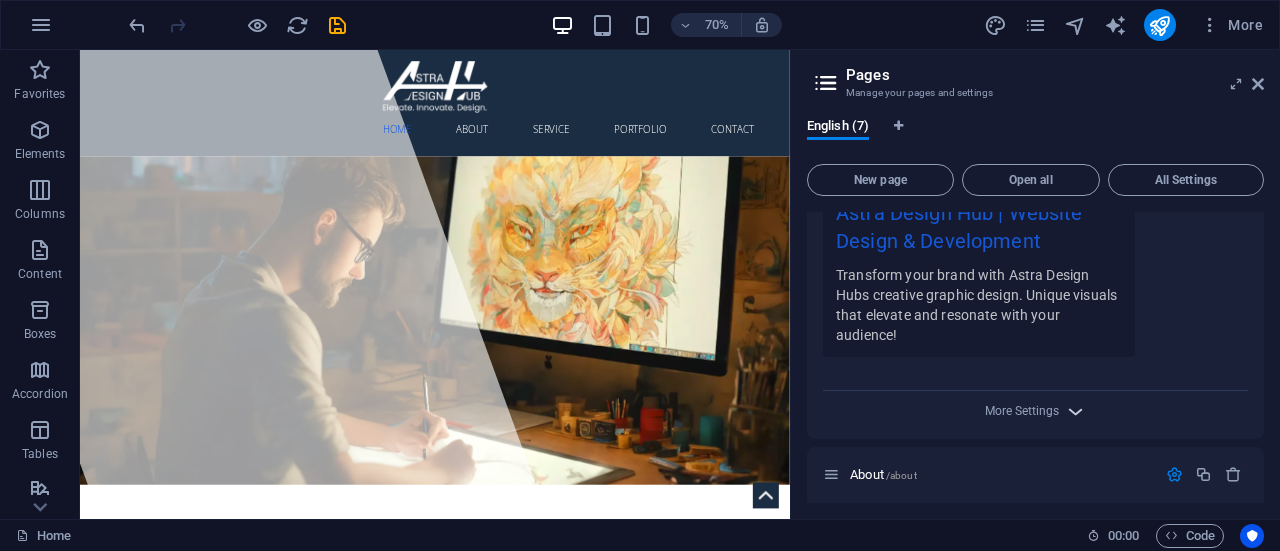click at bounding box center [1075, 411] 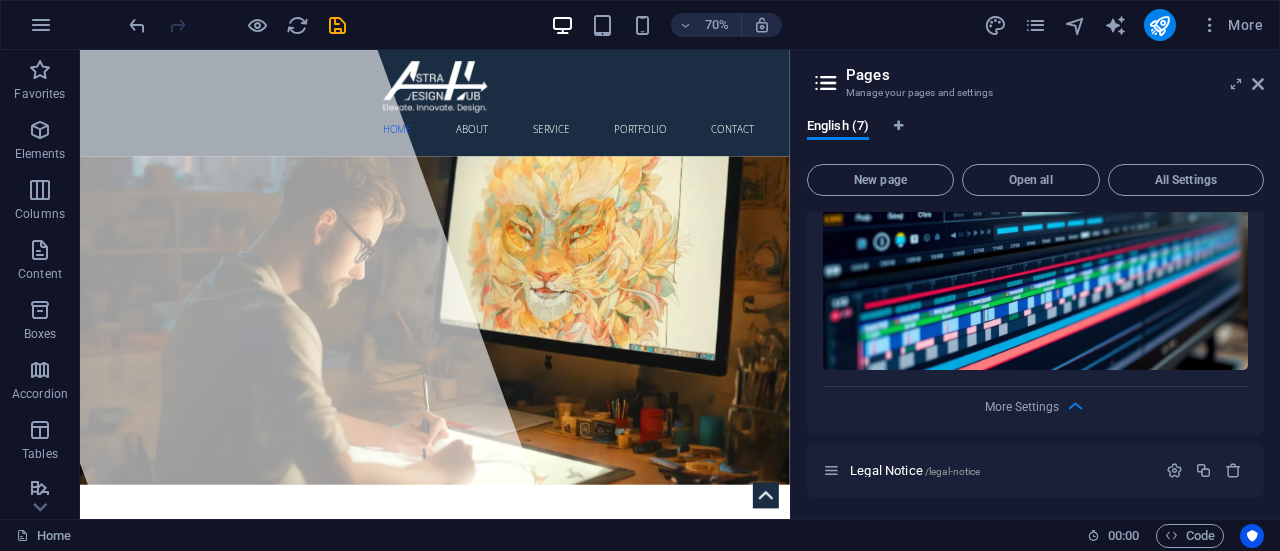 scroll, scrollTop: 3459, scrollLeft: 0, axis: vertical 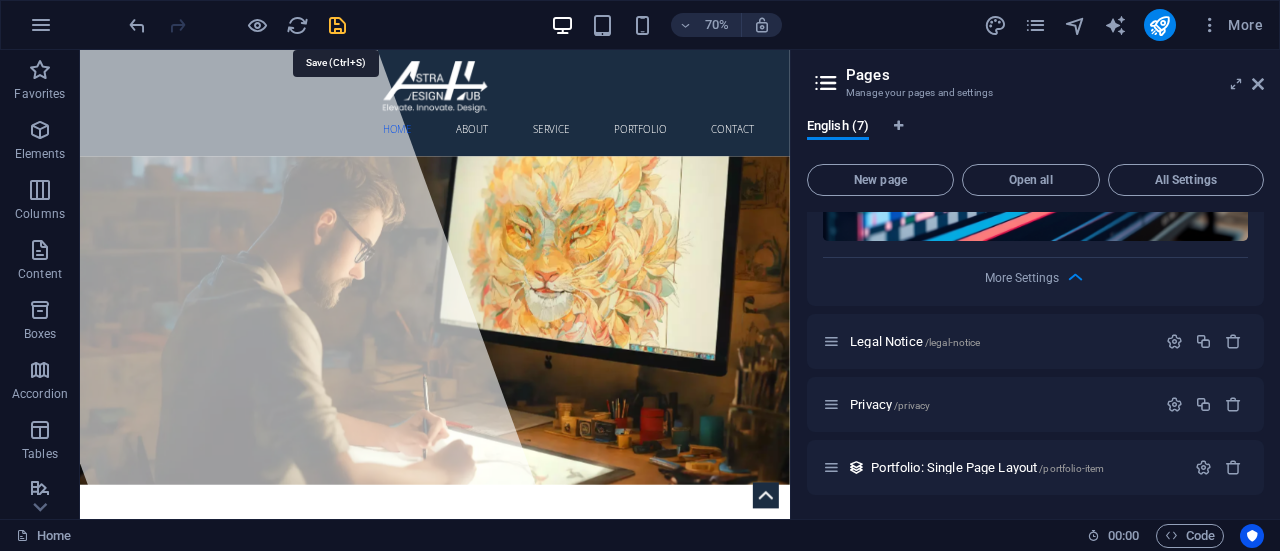 click at bounding box center (337, 25) 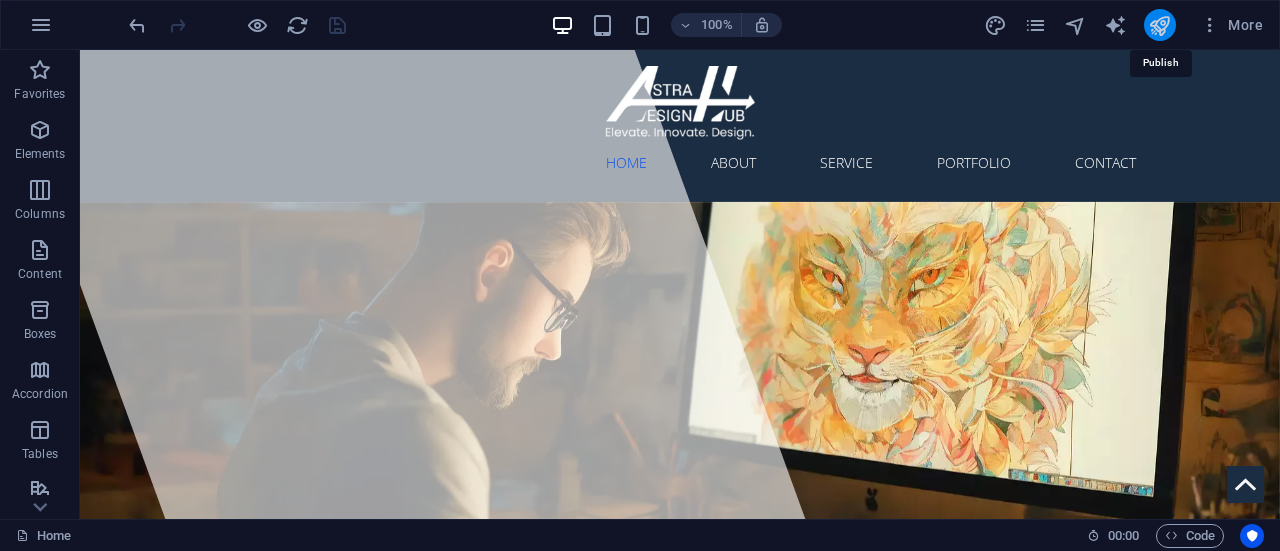 click at bounding box center [1159, 25] 